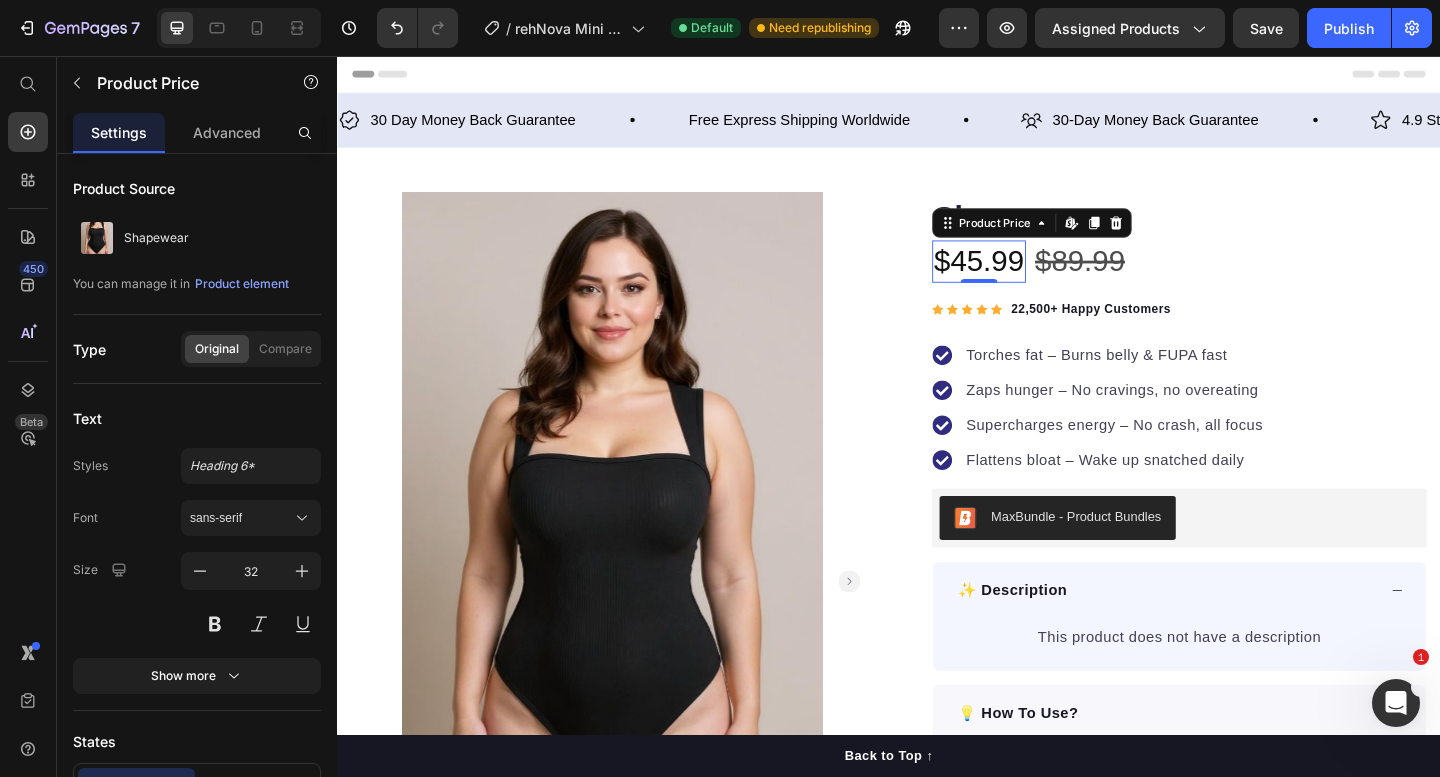 scroll, scrollTop: 46, scrollLeft: 0, axis: vertical 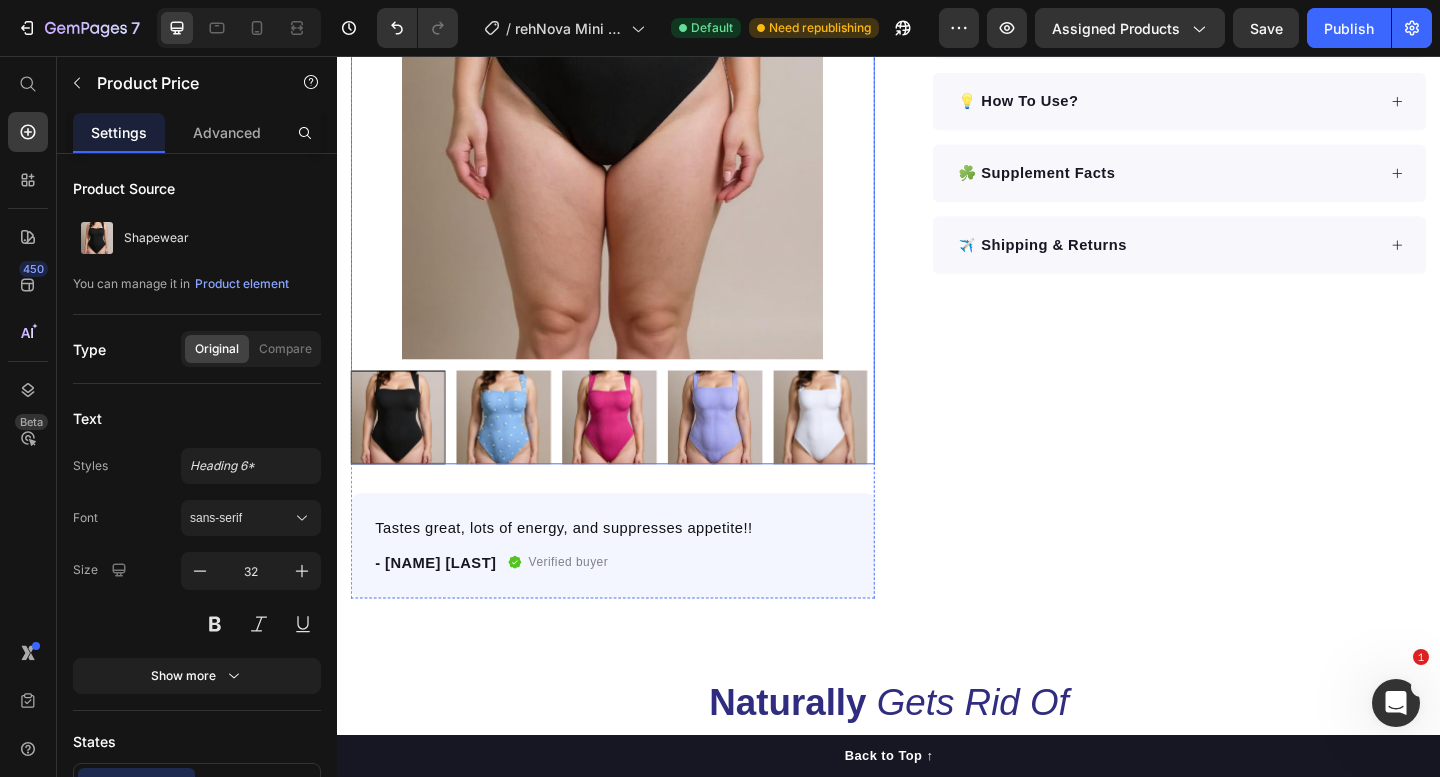 click at bounding box center [863, 449] 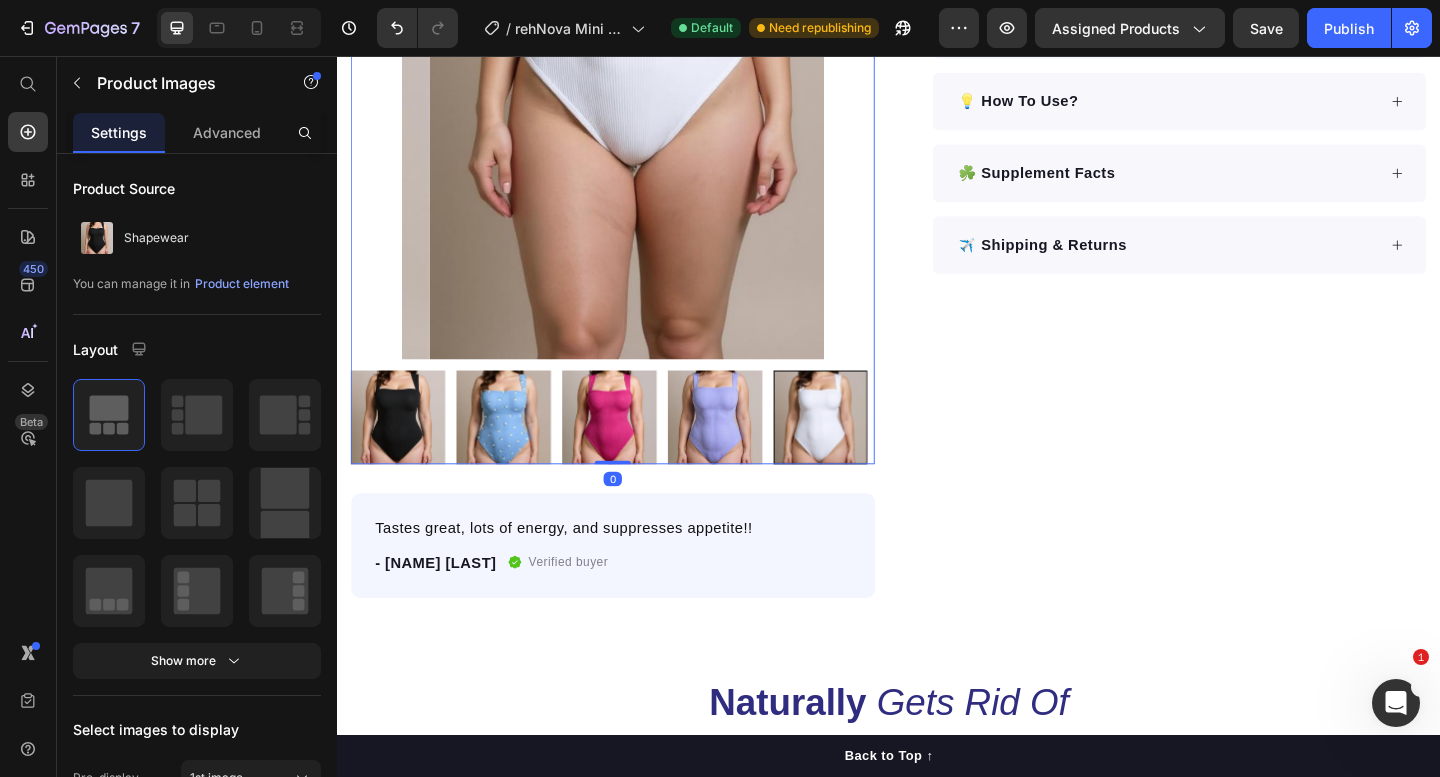 scroll, scrollTop: 553, scrollLeft: 0, axis: vertical 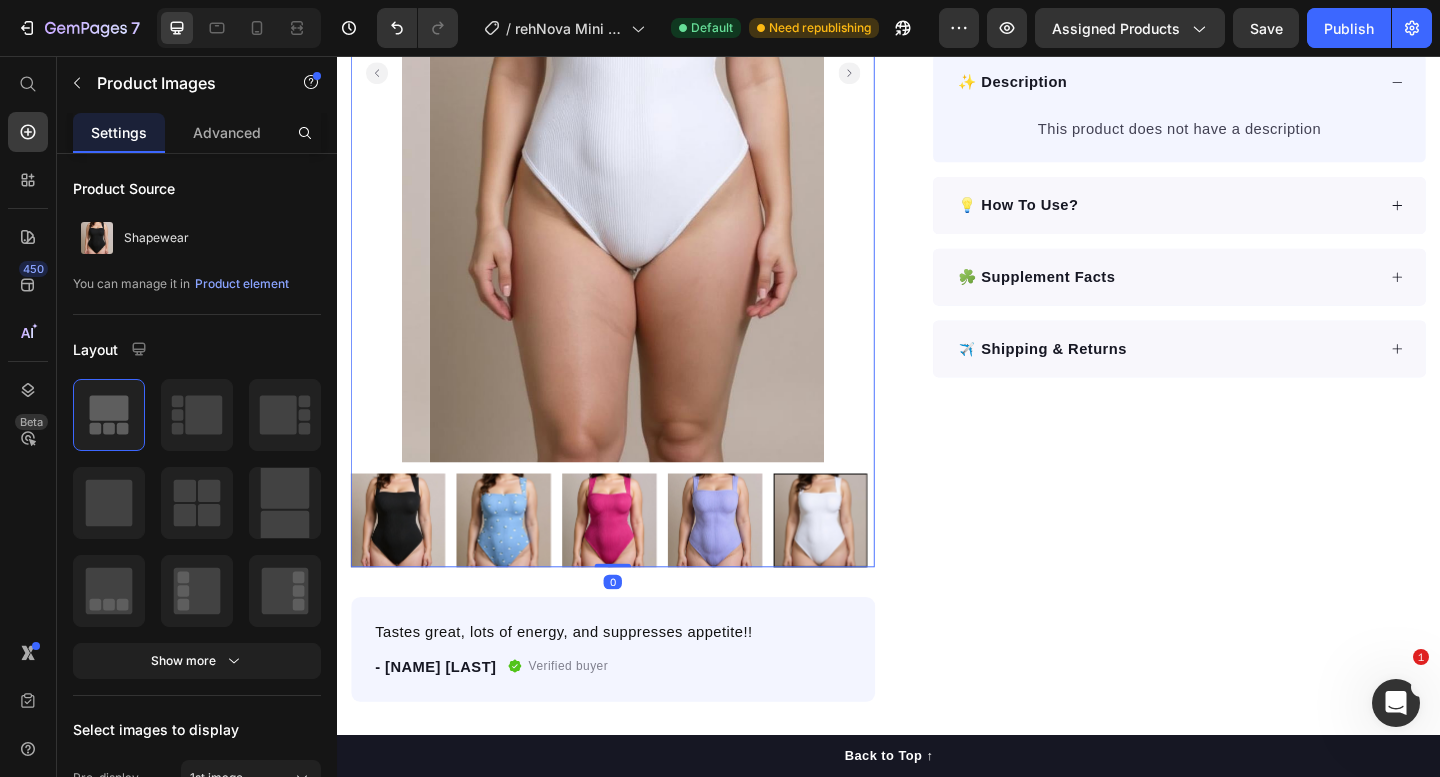 click at bounding box center (667, 75) 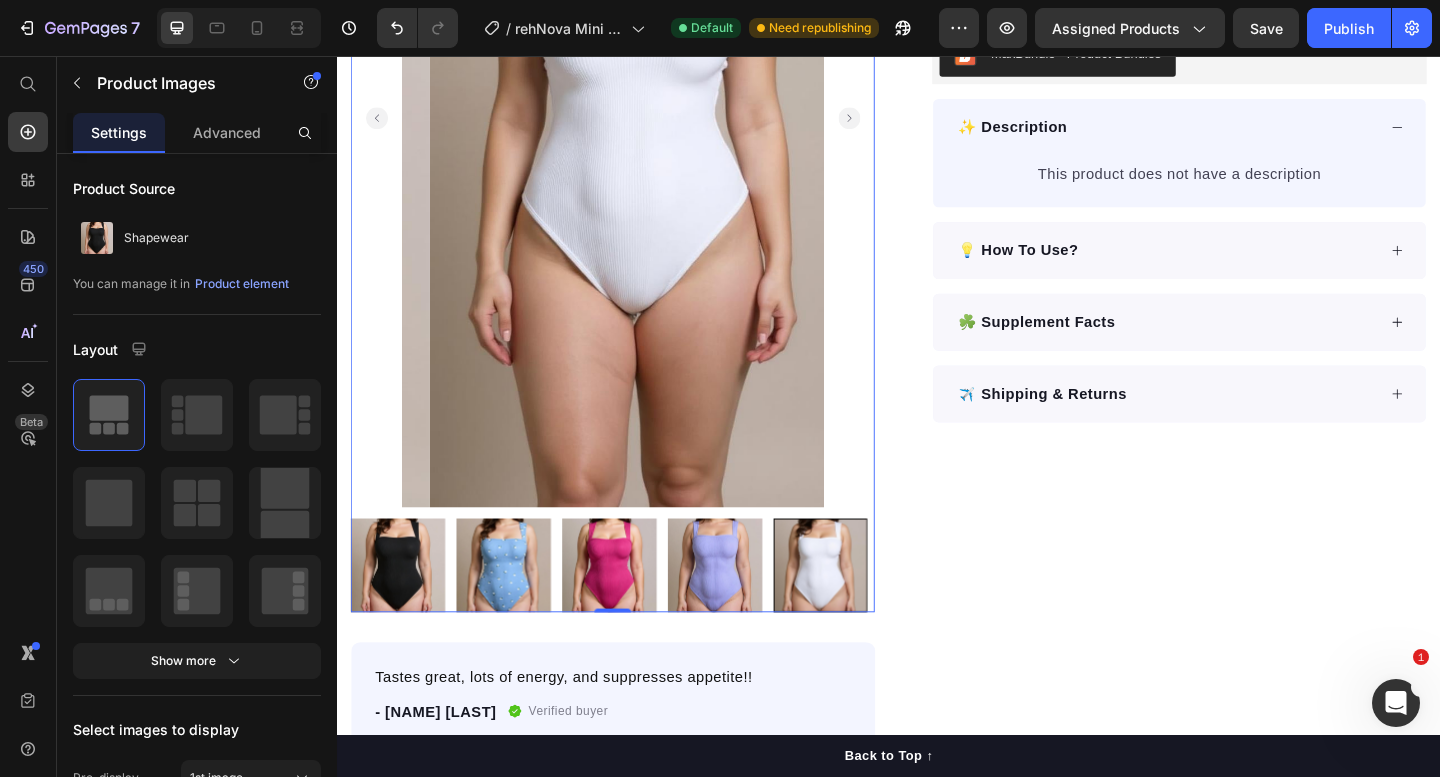 scroll, scrollTop: 733, scrollLeft: 0, axis: vertical 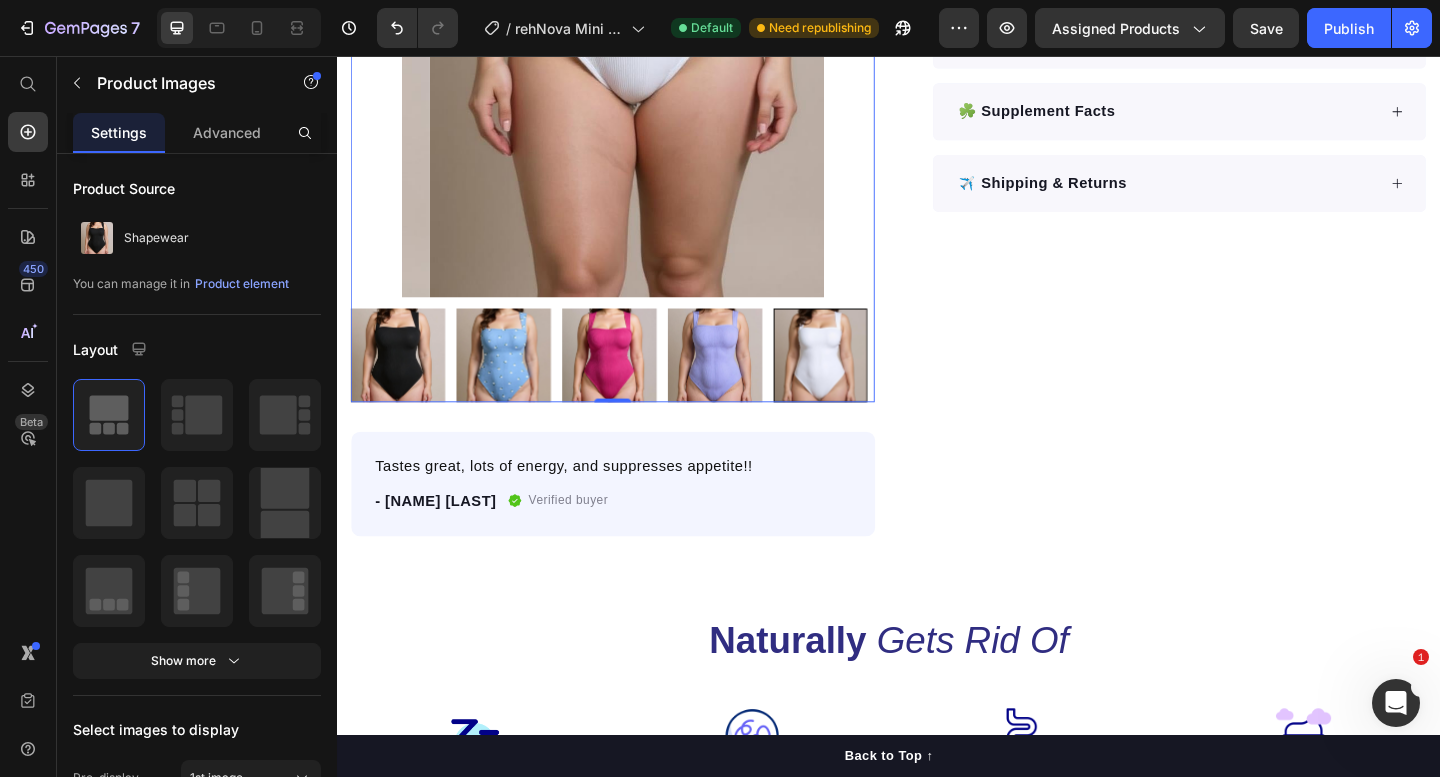 click at bounding box center [863, 382] 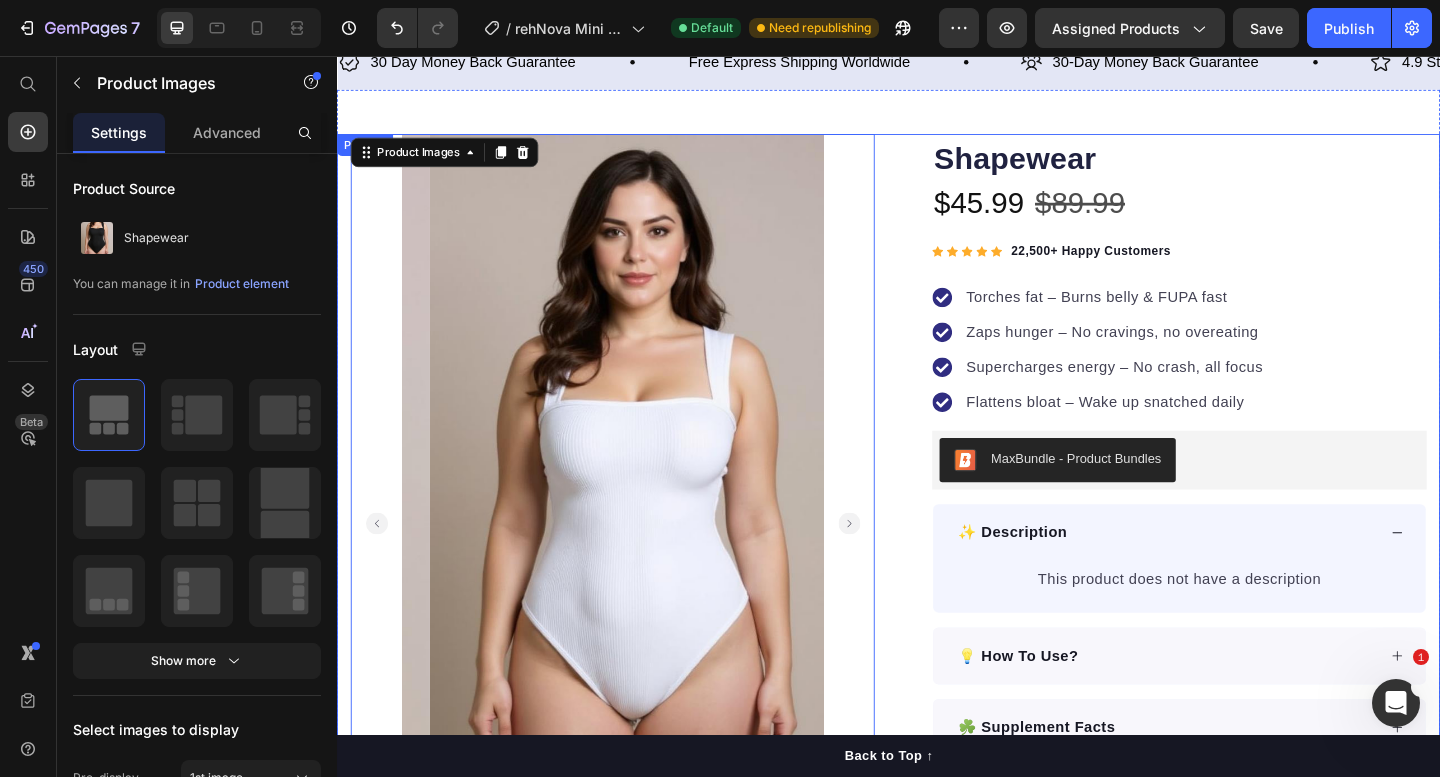scroll, scrollTop: 62, scrollLeft: 0, axis: vertical 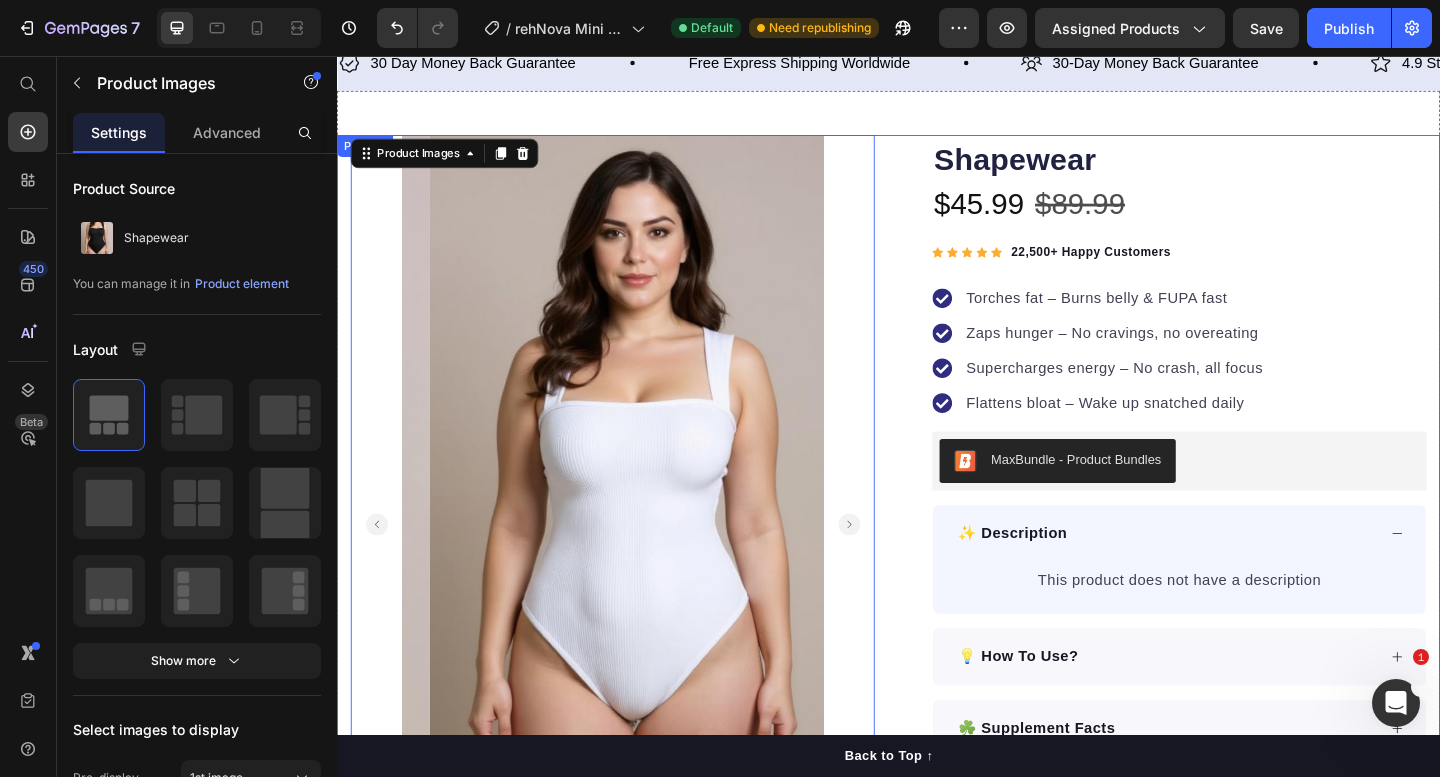 click on "Zaps hunger – No cravings, no overeating" at bounding box center (1182, 358) 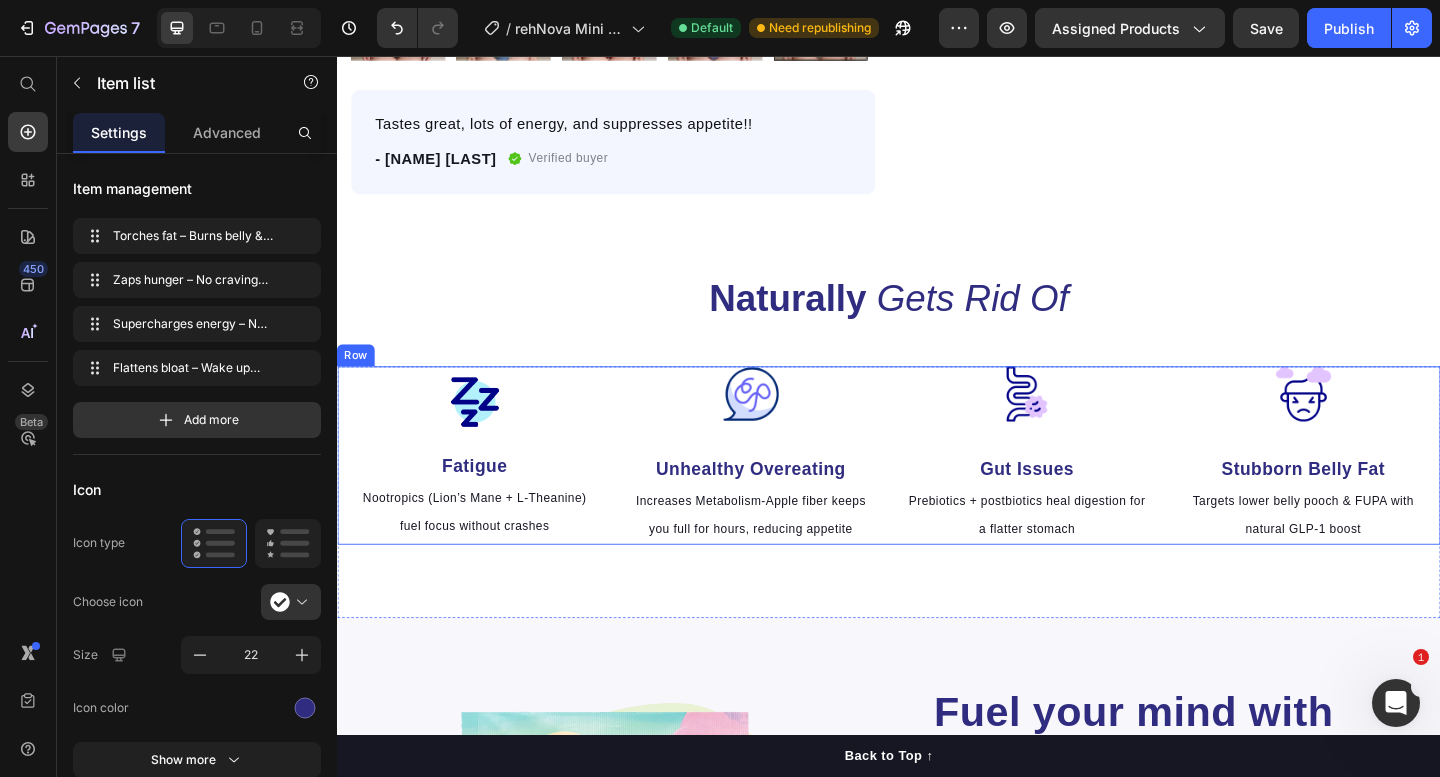 scroll, scrollTop: 1083, scrollLeft: 0, axis: vertical 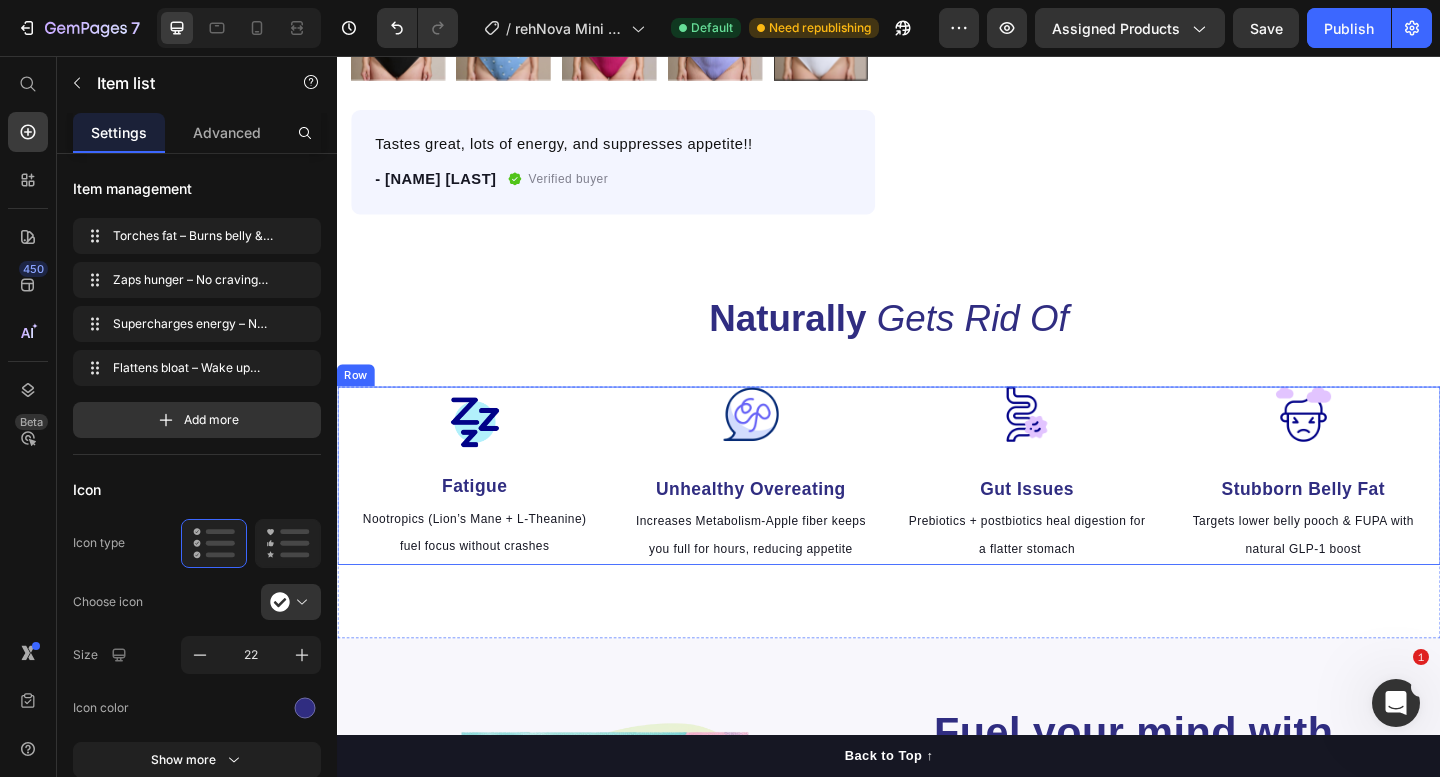 click on "Naturally   Gets Rid Of" at bounding box center [937, 342] 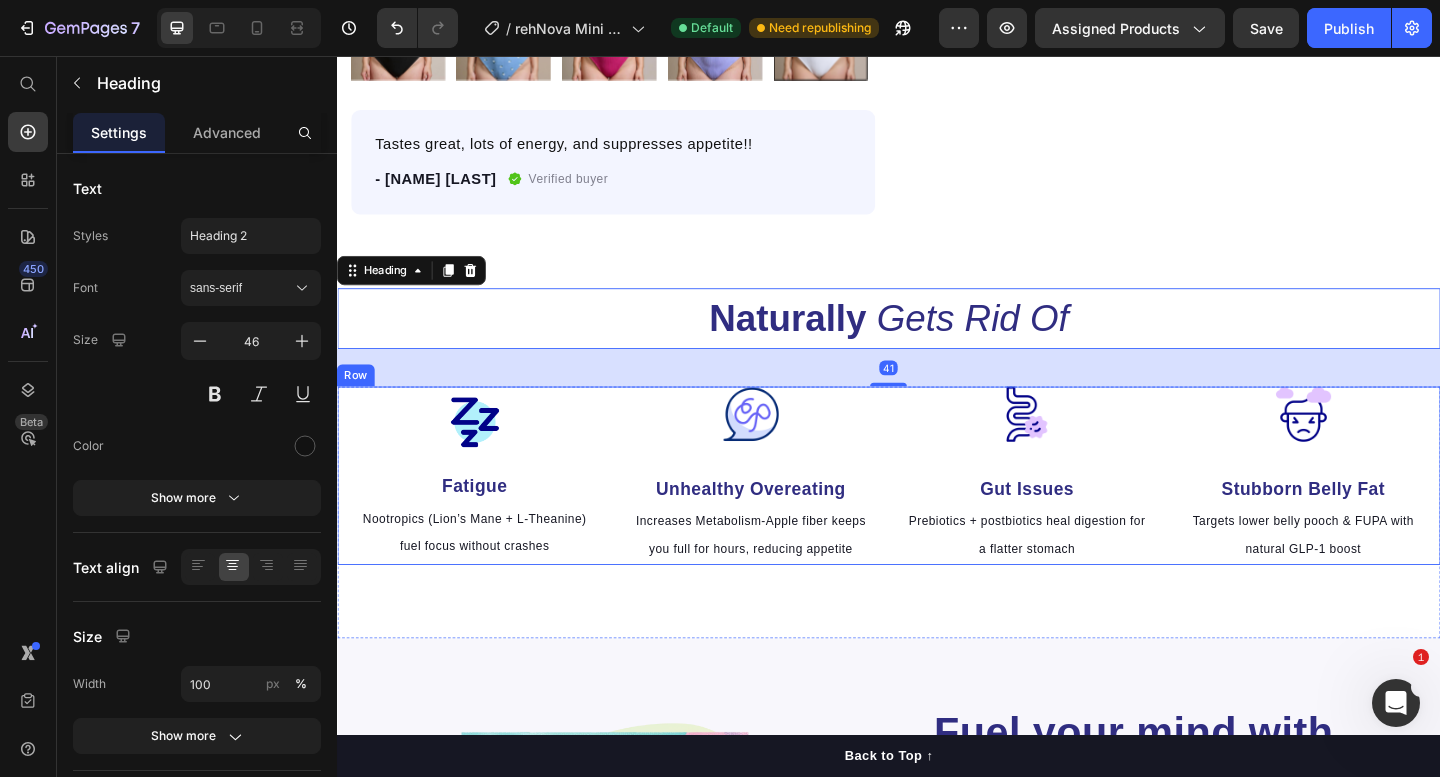 click on "Image Fatigue Text block Nootropics (Lion’s Mane + L-Theanine) fuel focus without crashes Text block Image Unhealthy Overeating Text block Increases Metabolism-Apple fiber keeps you full for hours, reducing appetite Text block Image Gut Issues Text block Prebiotics + postbiotics heal digestion for a flatter stomach Text block Image Stubborn Belly Fat Text block Targets lower belly pooch & FUPA with natural GLP-1 boost Text block Row" at bounding box center [937, 513] 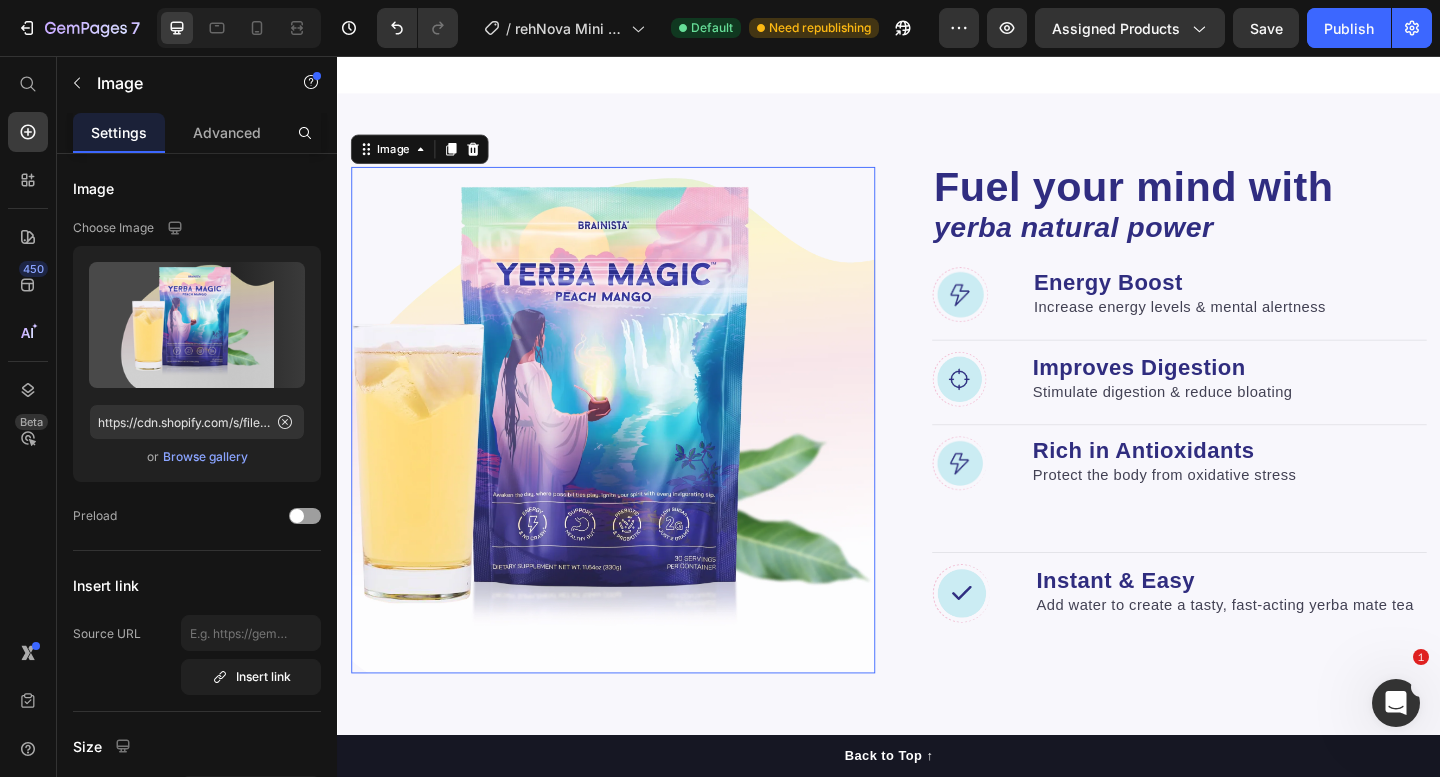 click at bounding box center (637, 452) 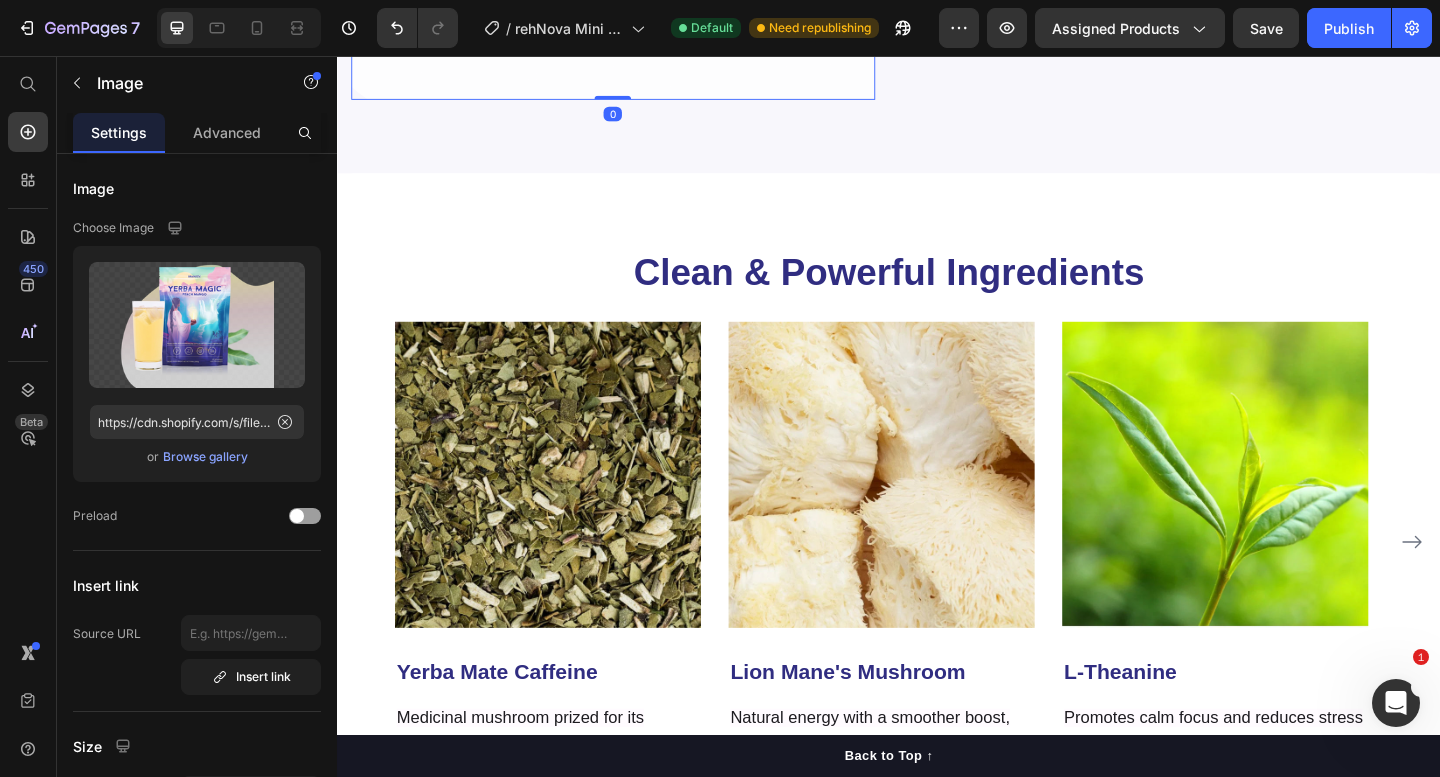 click at bounding box center (929, 512) 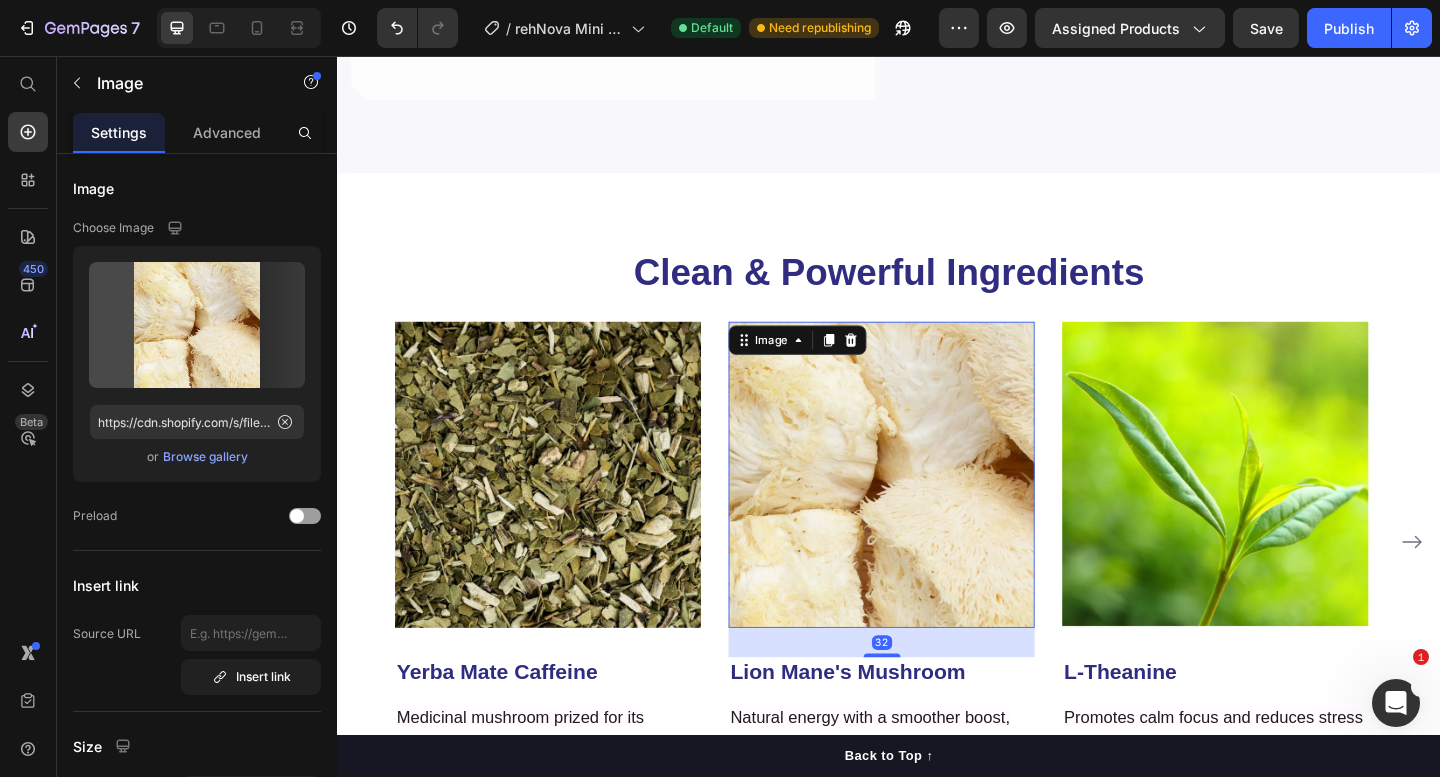 scroll, scrollTop: 2503, scrollLeft: 0, axis: vertical 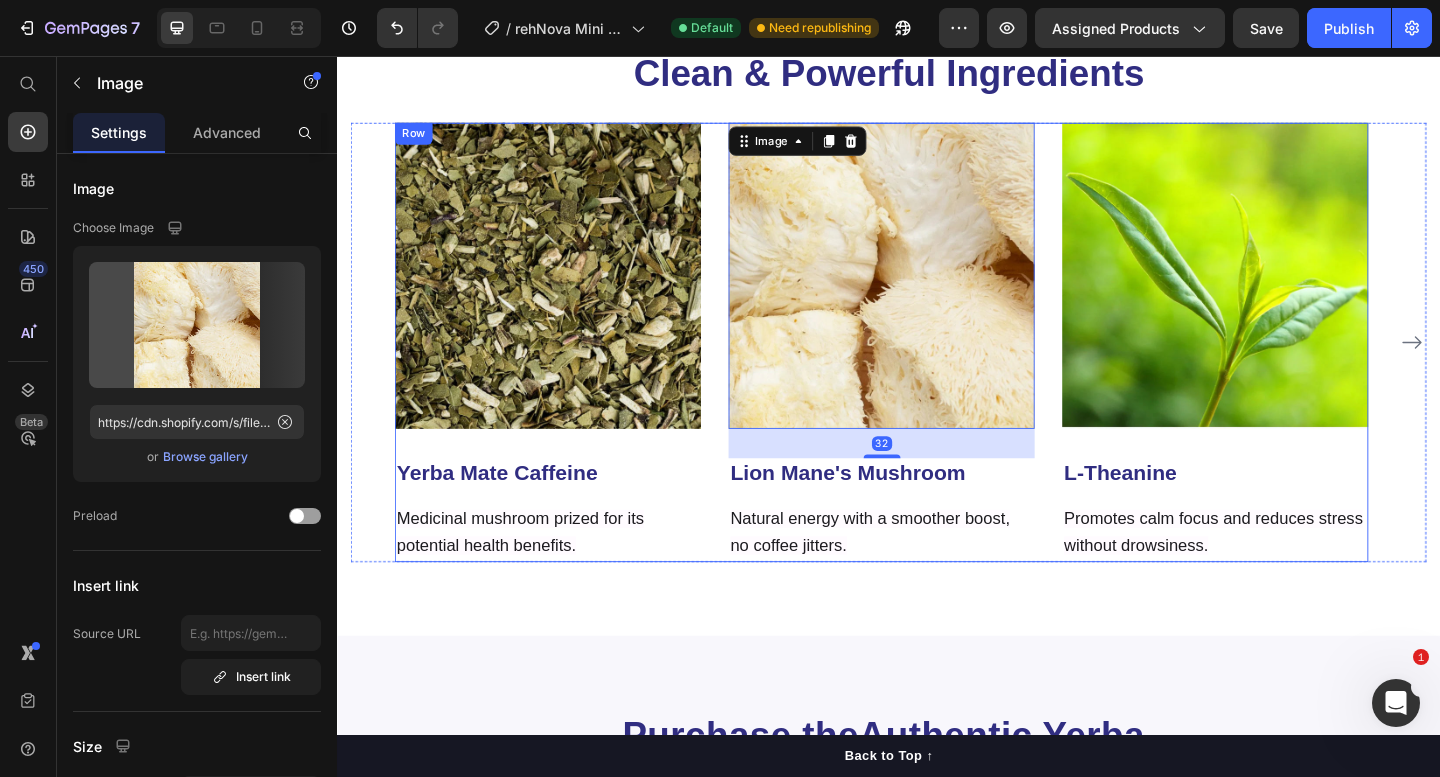 click on "Medicinal mushroom prized for its potential health benefits." at bounding box center [566, 576] 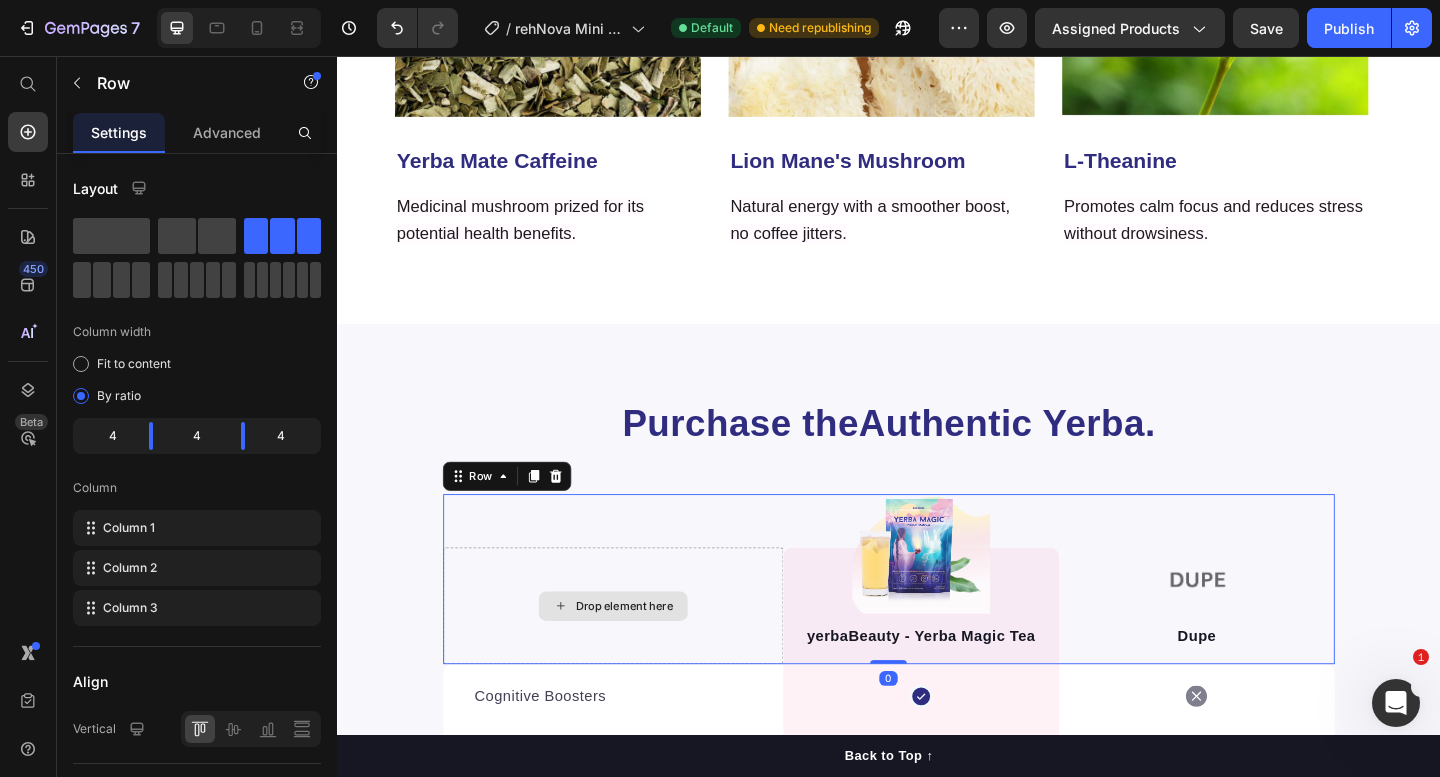 click on "Drop element here" at bounding box center [637, 654] 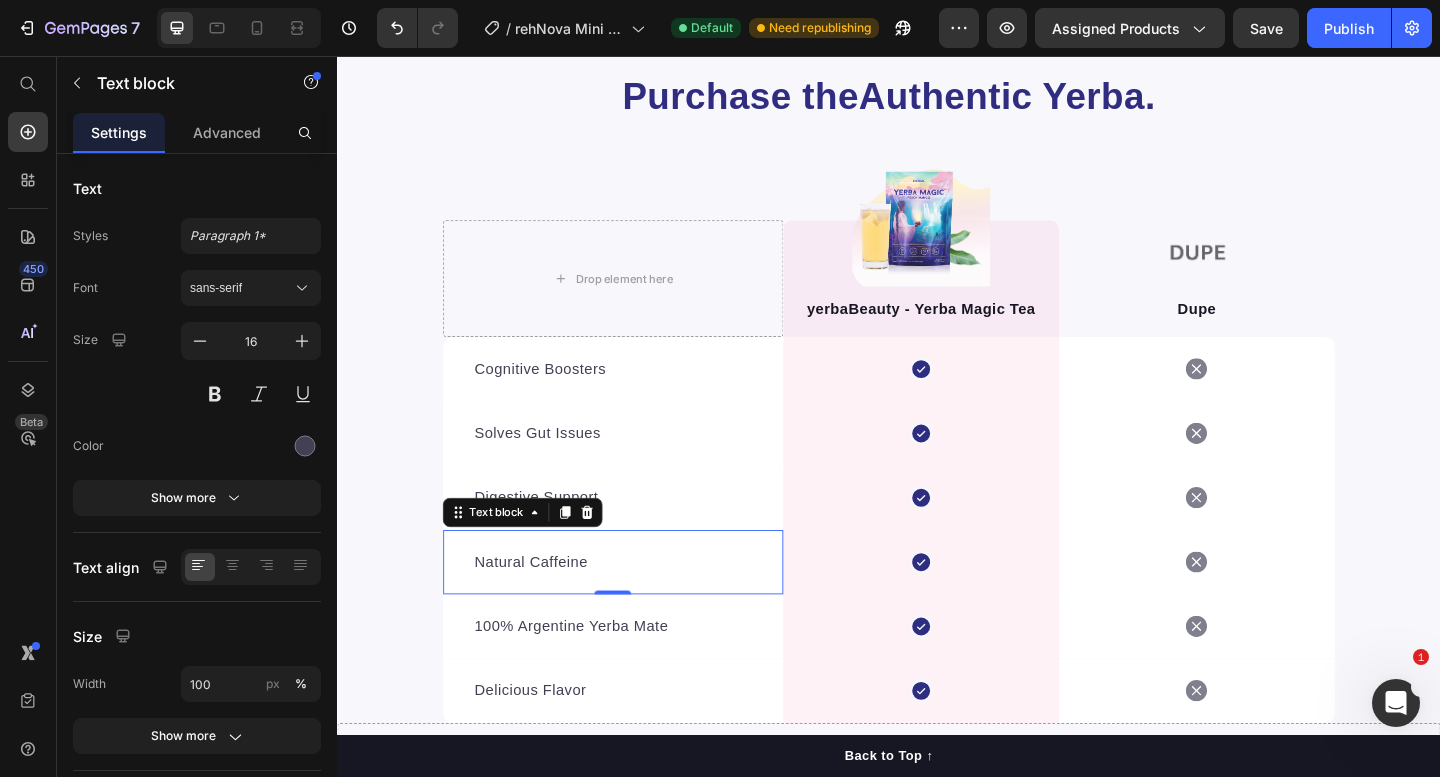 click on "Natural Caffeine" at bounding box center [637, 607] 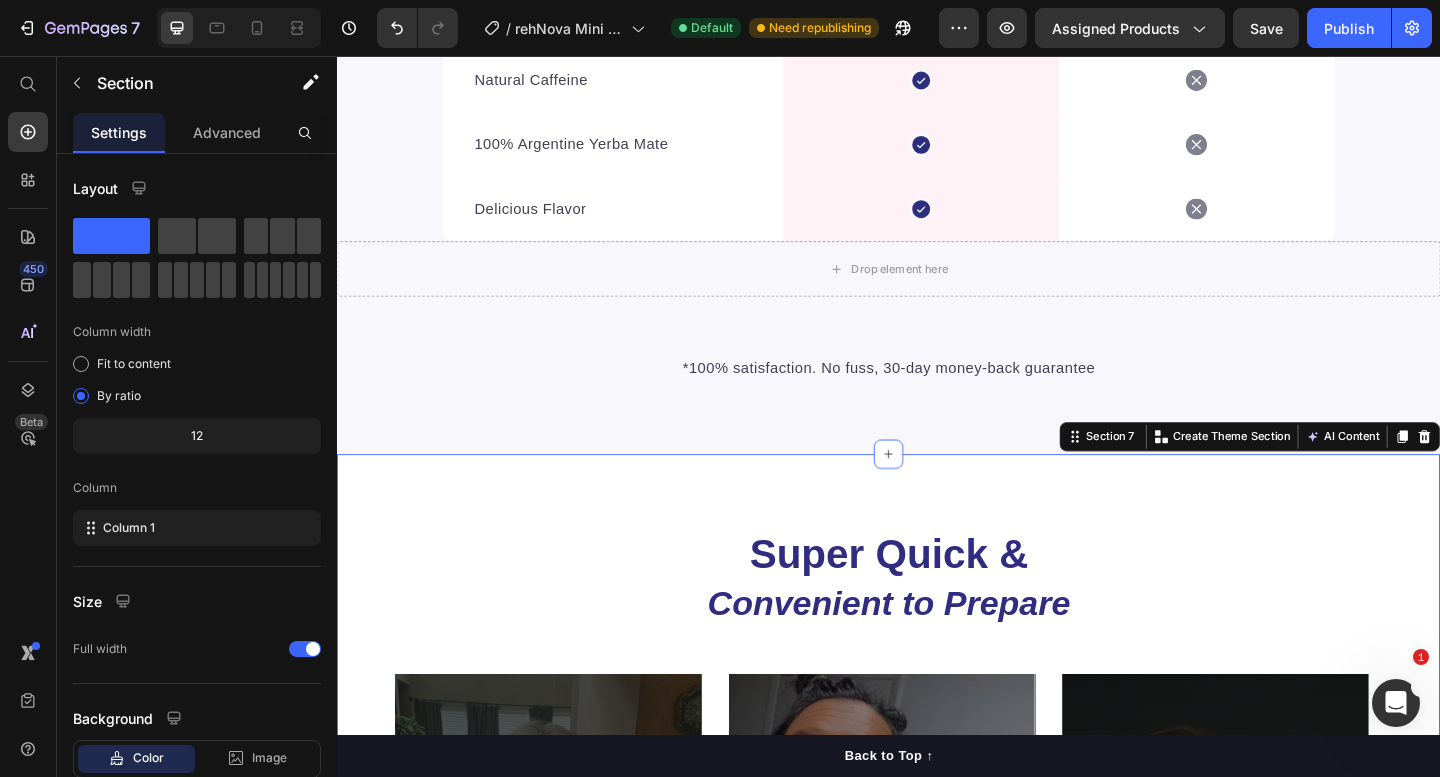 click on "Super Quick & Convenient to Prepare Heading FILL CUP Fill cup with water and ice. Text block Row Hero Banner ADD YERBA MAGIC Add 1 scoop of Yerba Magic. Text block Row Hero Banner STIR Stir with frother or whisk. Text block Row Hero Banner Carousel Row Section 7   You can create reusable sections Create Theme Section AI Content Write with GemAI What would you like to describe here? Tone and Voice Persuasive Product Getting products... Show more Generate" at bounding box center (937, 904) 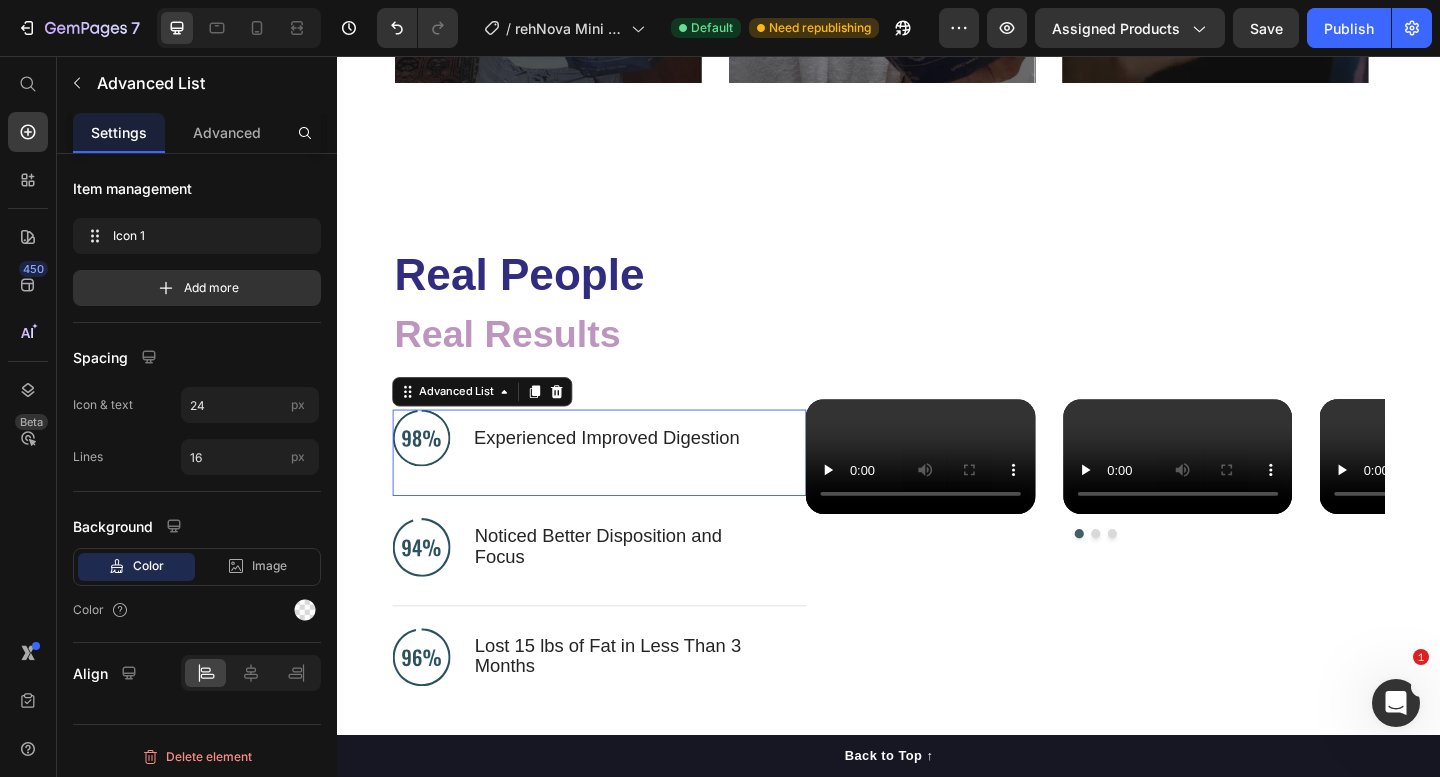 click on "Image Experienced Improved Digestion Text Block" at bounding box center [622, 488] 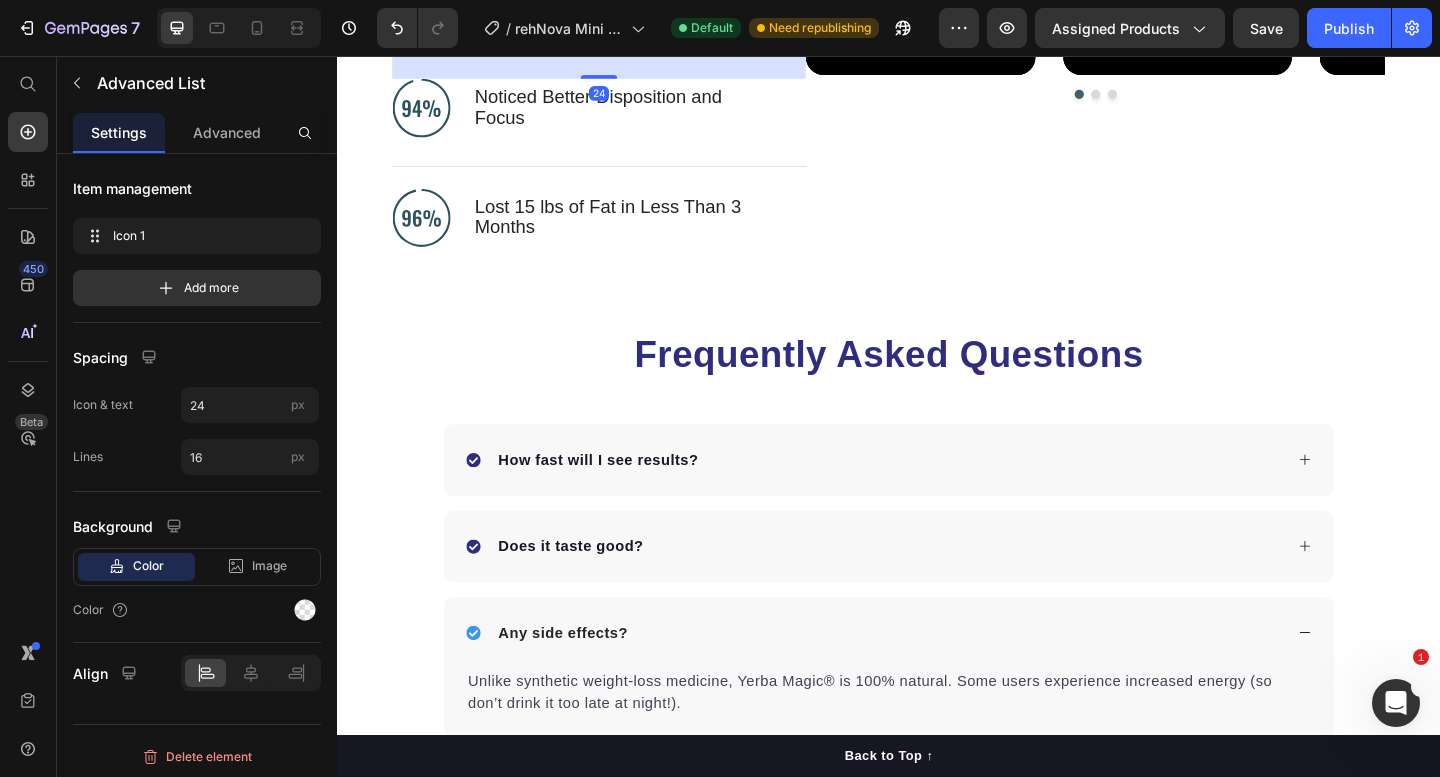 click on "How fast will I see results?
Does it taste good?
Any side effects? Unlike synthetic weight-loss medicine, Yerba Magic® is 100% natural. Some users experience increased energy (so don’t drink it too late at night!). Text block
Why does it keep selling out?
Do dupes work as well?" at bounding box center (937, 722) 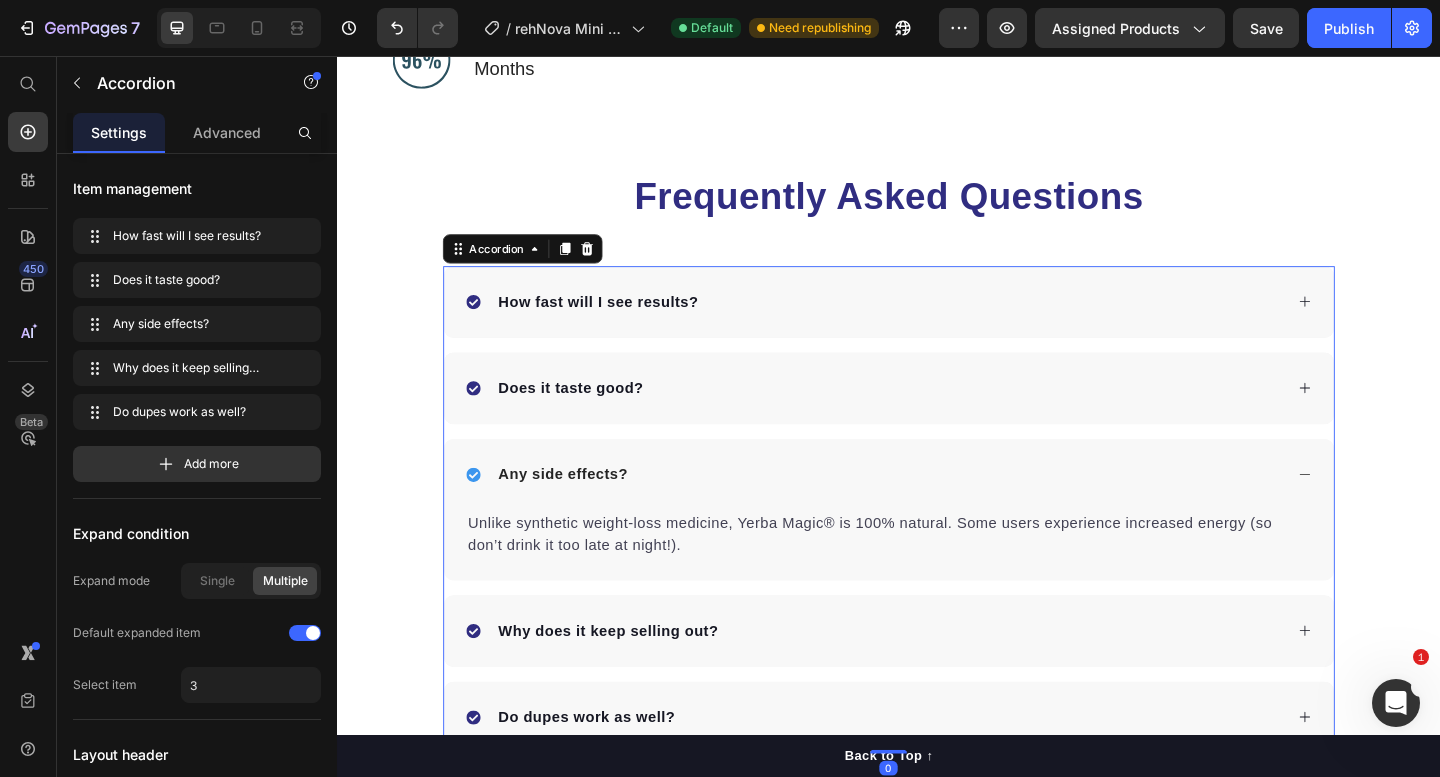 scroll, scrollTop: 5871, scrollLeft: 0, axis: vertical 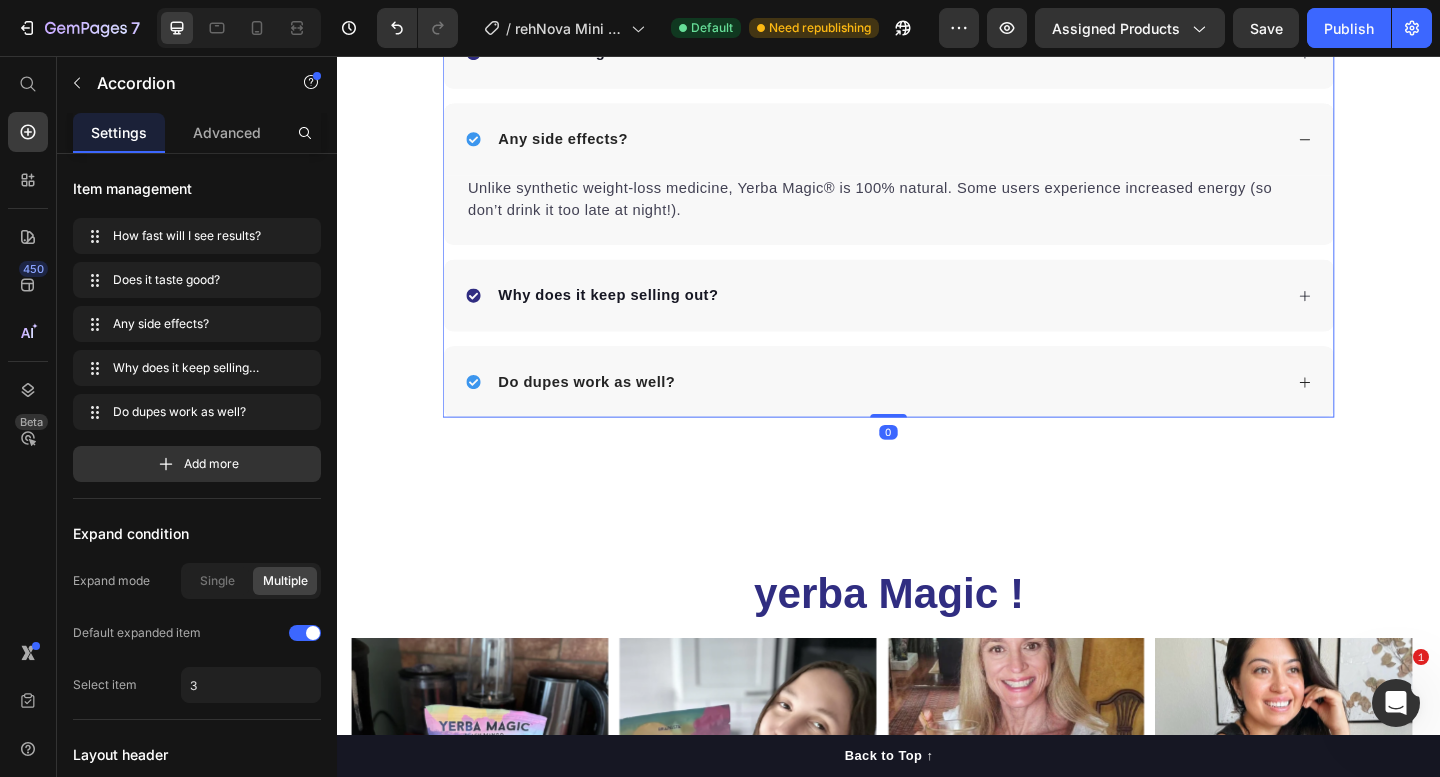 click on "Do dupes work as well?" at bounding box center [937, 411] 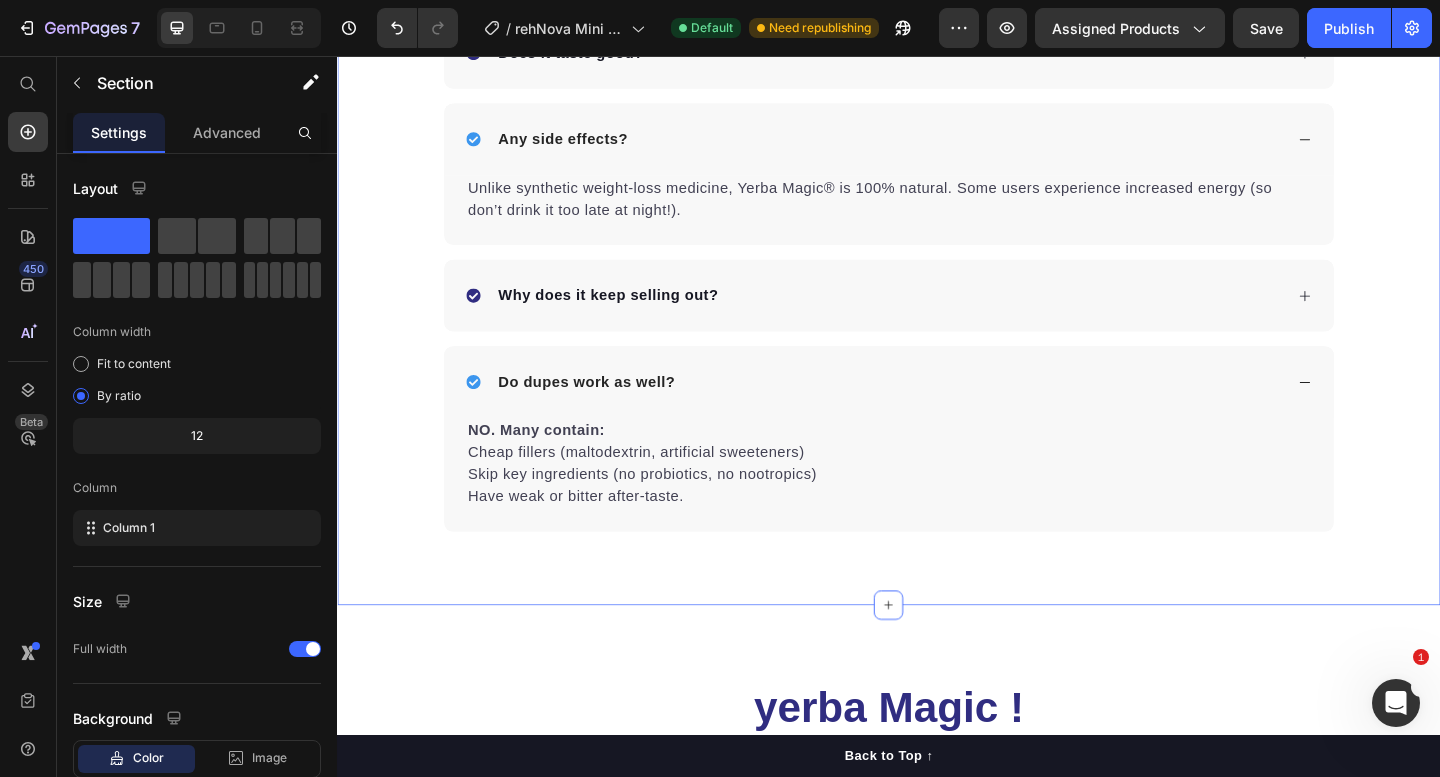 click on "Frequently Asked Questions Heading
How fast will I see results?
Does it taste good?
Any side effects? Unlike synthetic weight-loss medicine, Yerba Magic® is 100% natural. Some users experience increased energy (so don’t drink it too late at night!). Text block
Why does it keep selling out?
Do dupes work as well? NO. Many contain: Cheap fillers (maltodextrin, artificial sweeteners) Skip key ingredients (no probiotics, no nootropics) Have weak or bitter after-taste. Text block Accordion Row Section 10   You can create reusable sections Create Theme Section AI Content Write with GemAI What would you like to describe here? Tone and Voice Persuasive Product Show more Generate" at bounding box center (937, 234) 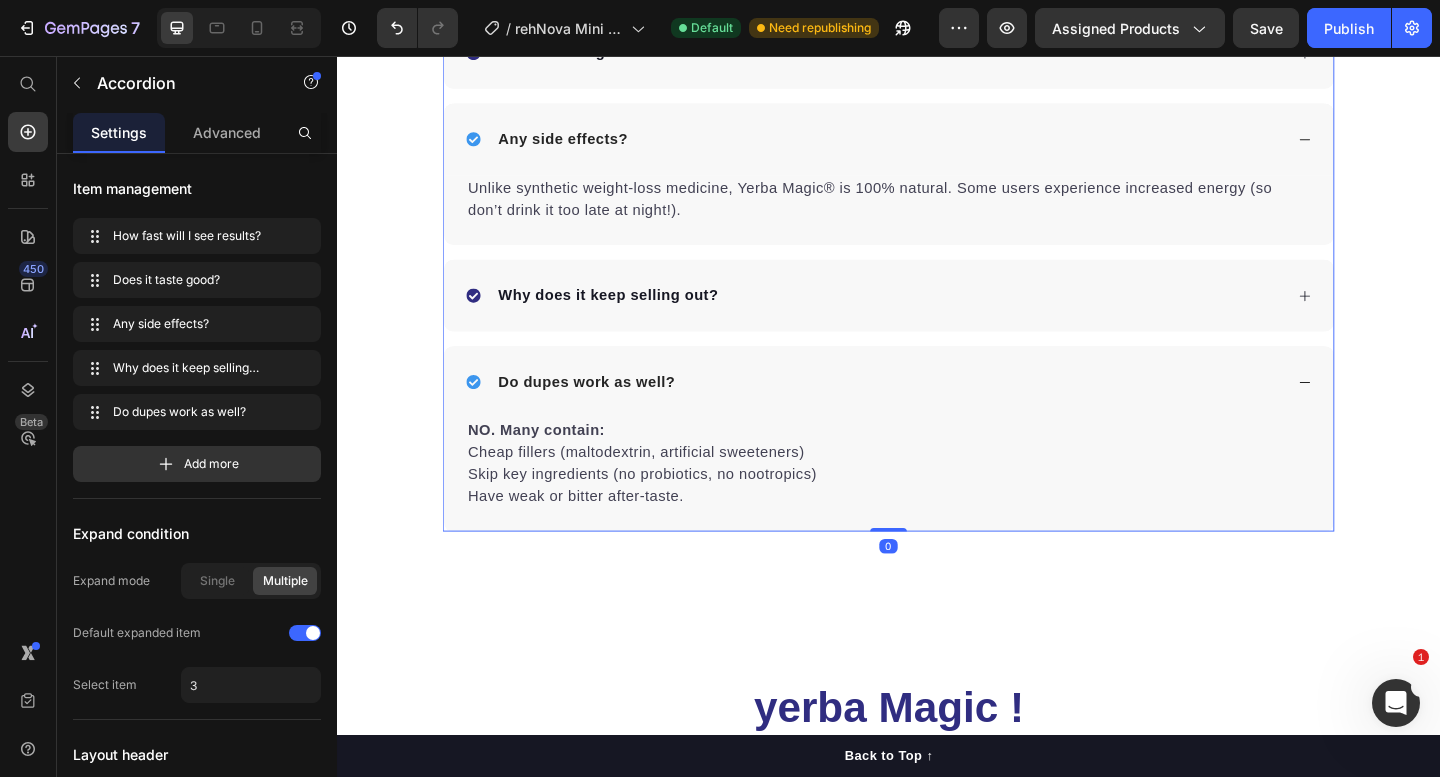 click on "Do dupes work as well?" at bounding box center [921, 411] 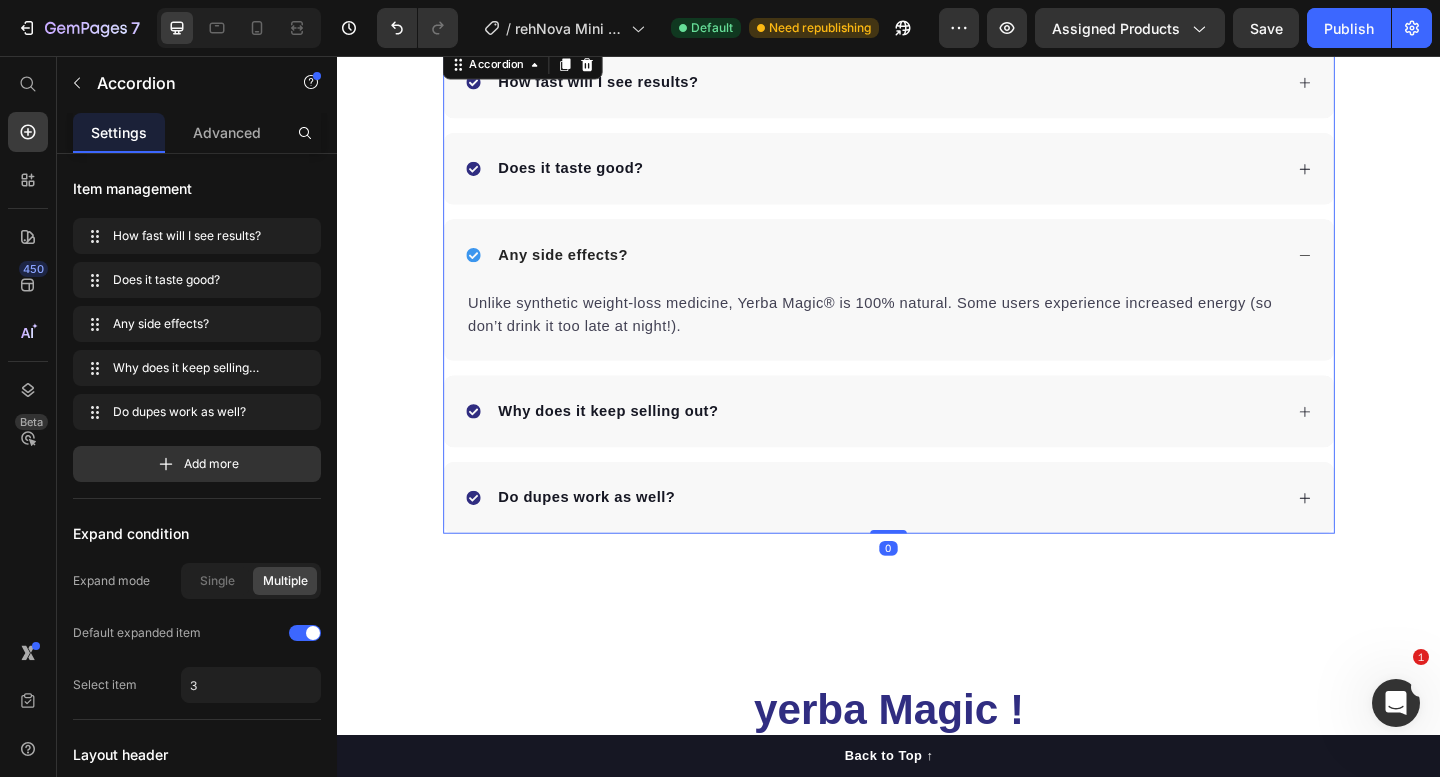 click on "Any side effects?" at bounding box center [937, 273] 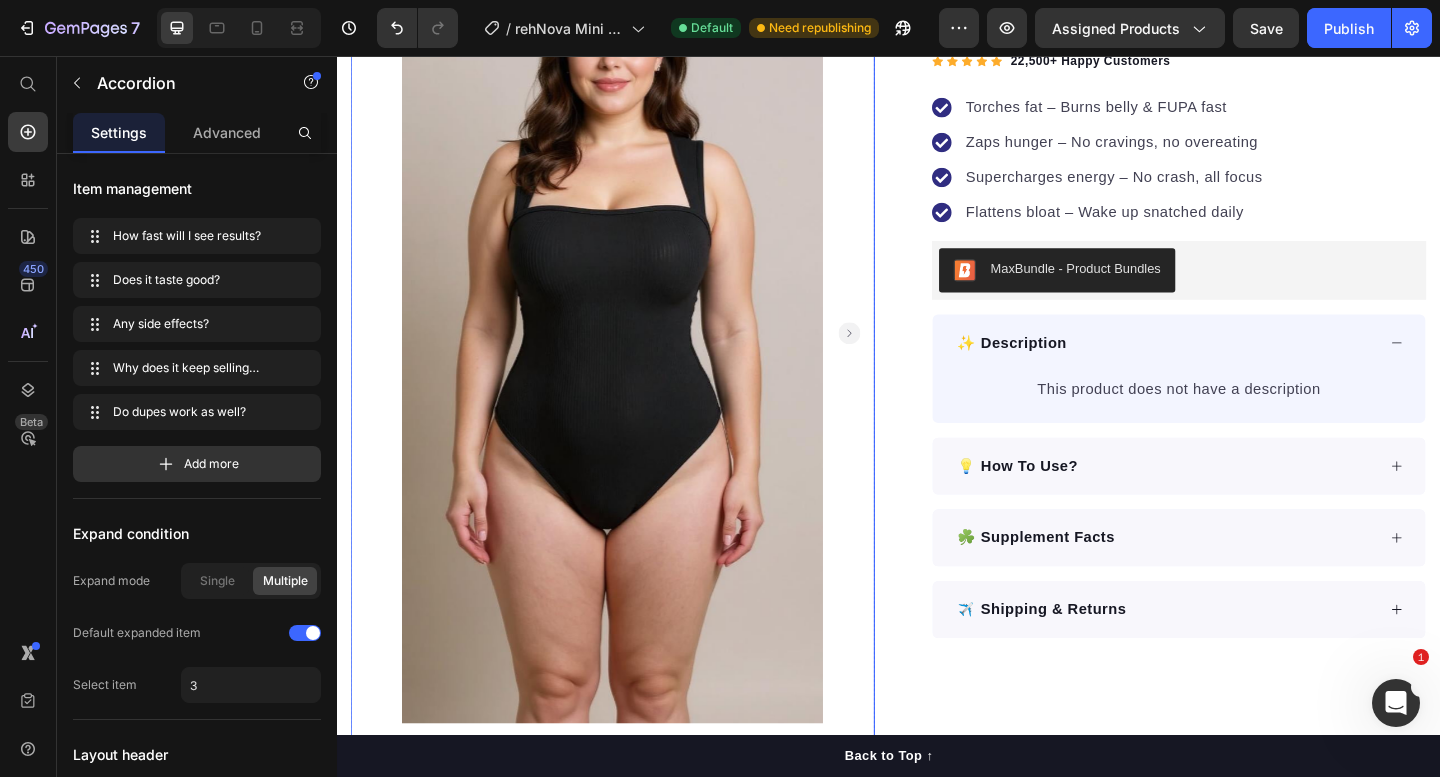 scroll, scrollTop: 514, scrollLeft: 0, axis: vertical 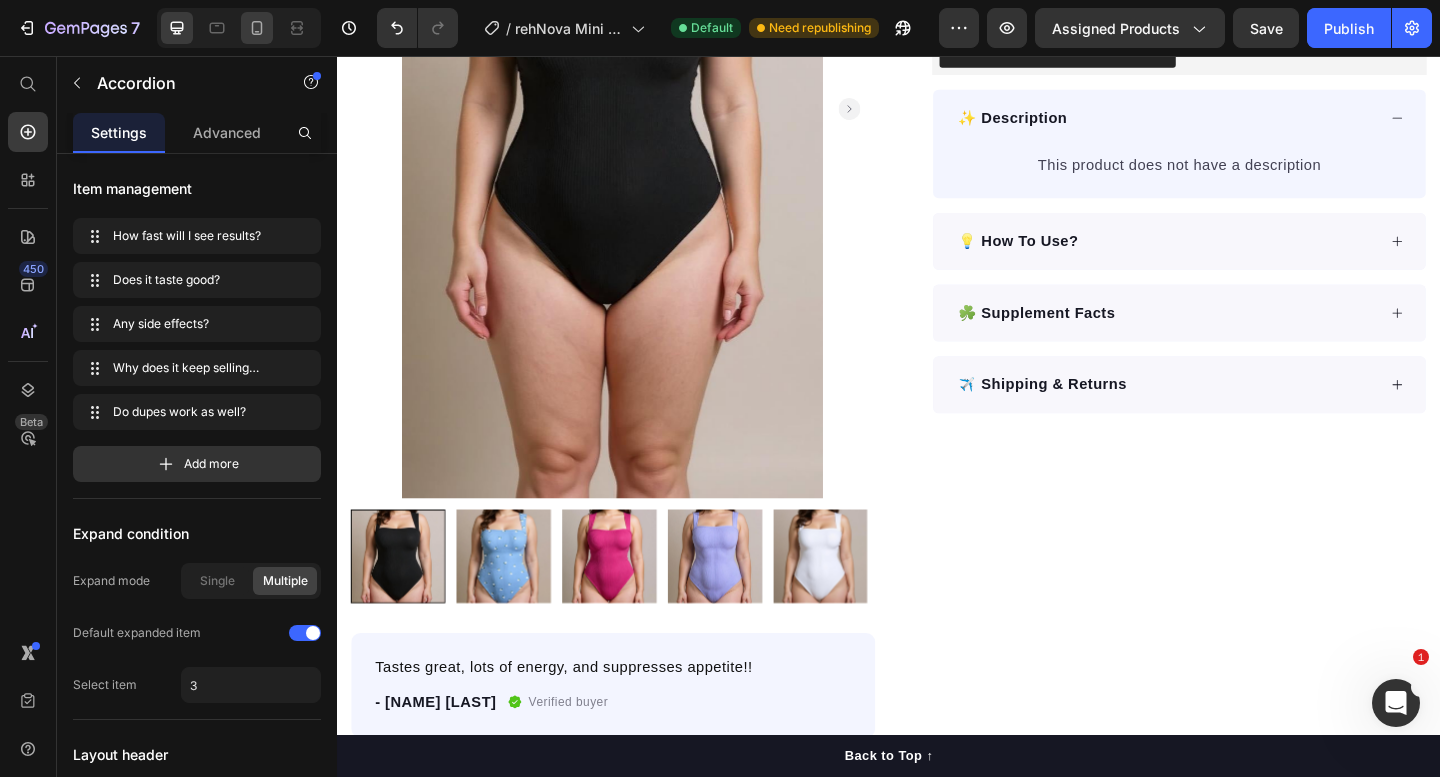 click 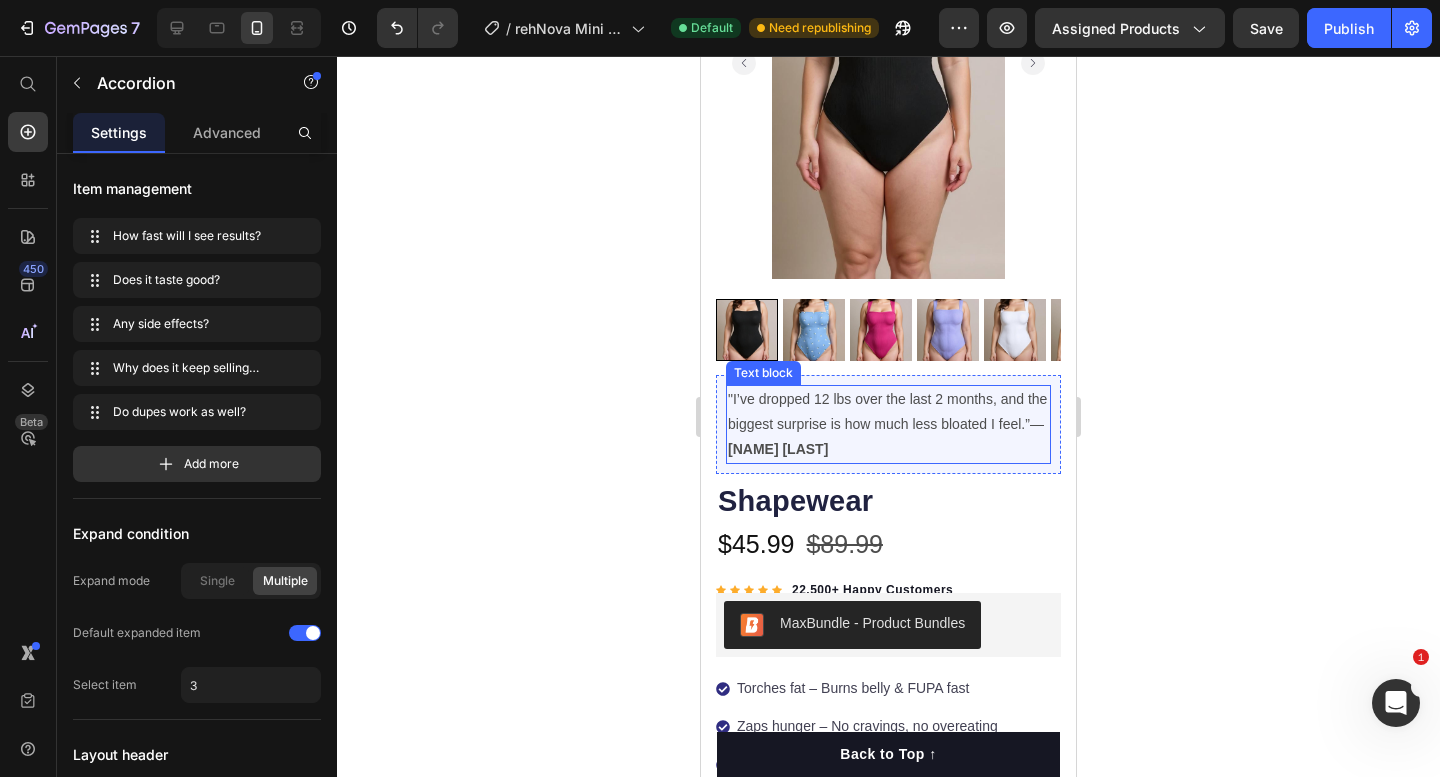 scroll, scrollTop: 0, scrollLeft: 0, axis: both 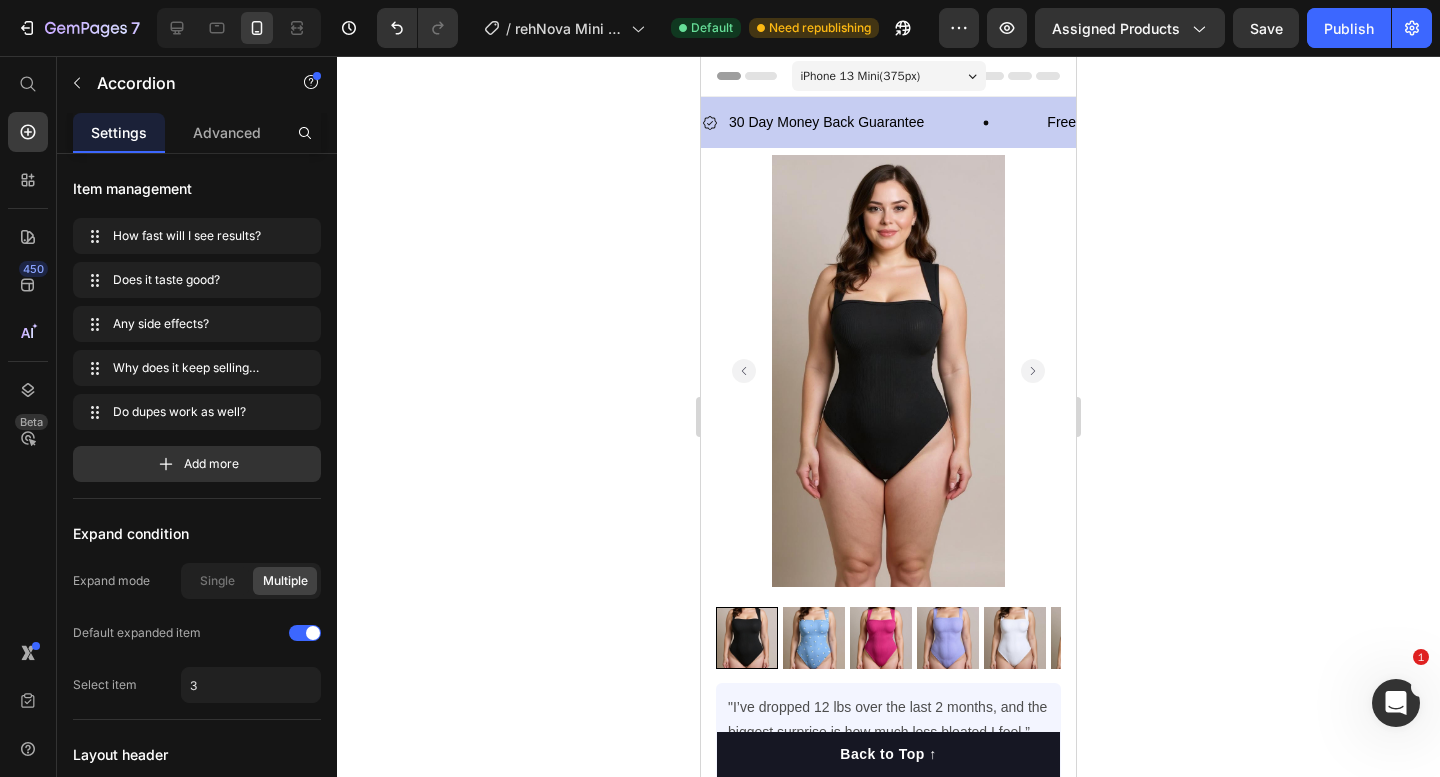 click 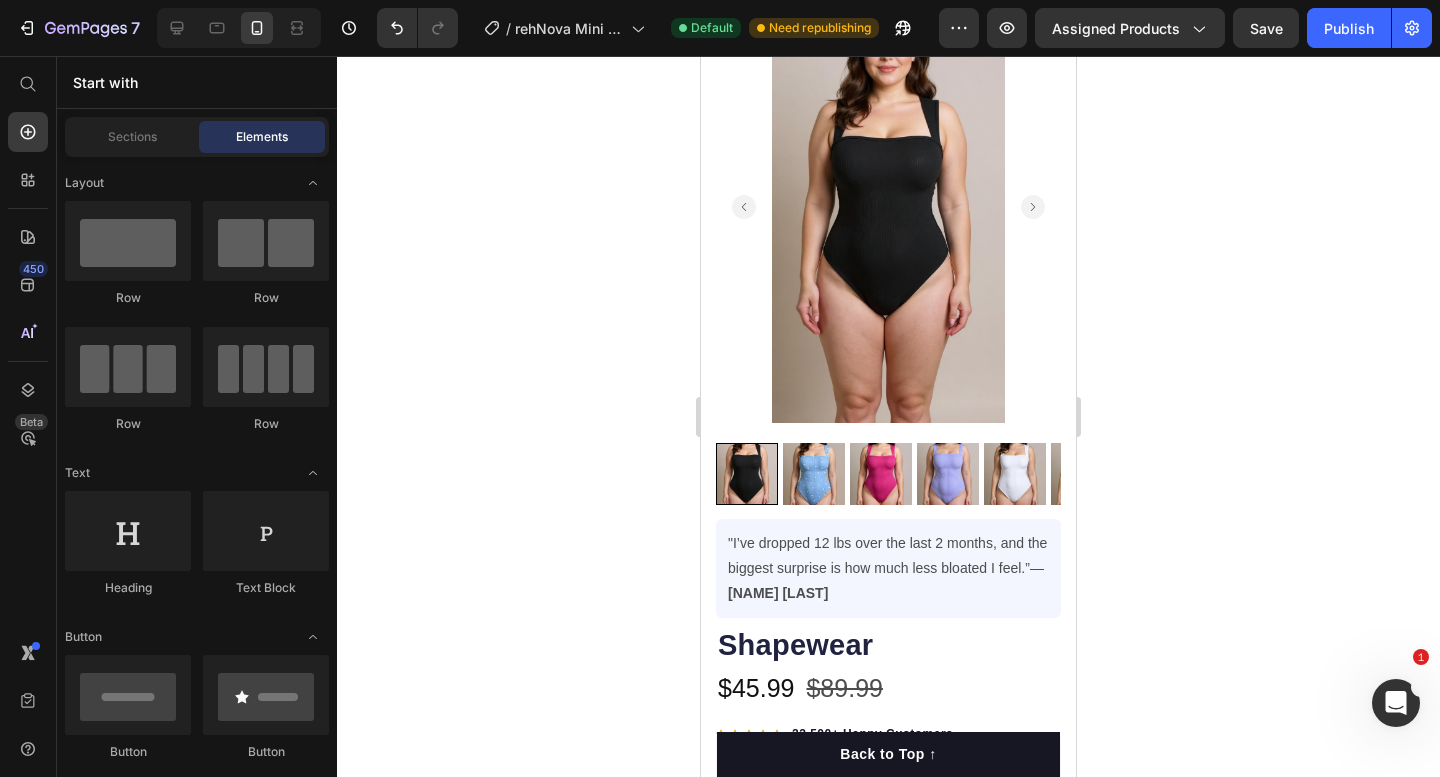 scroll, scrollTop: 364, scrollLeft: 0, axis: vertical 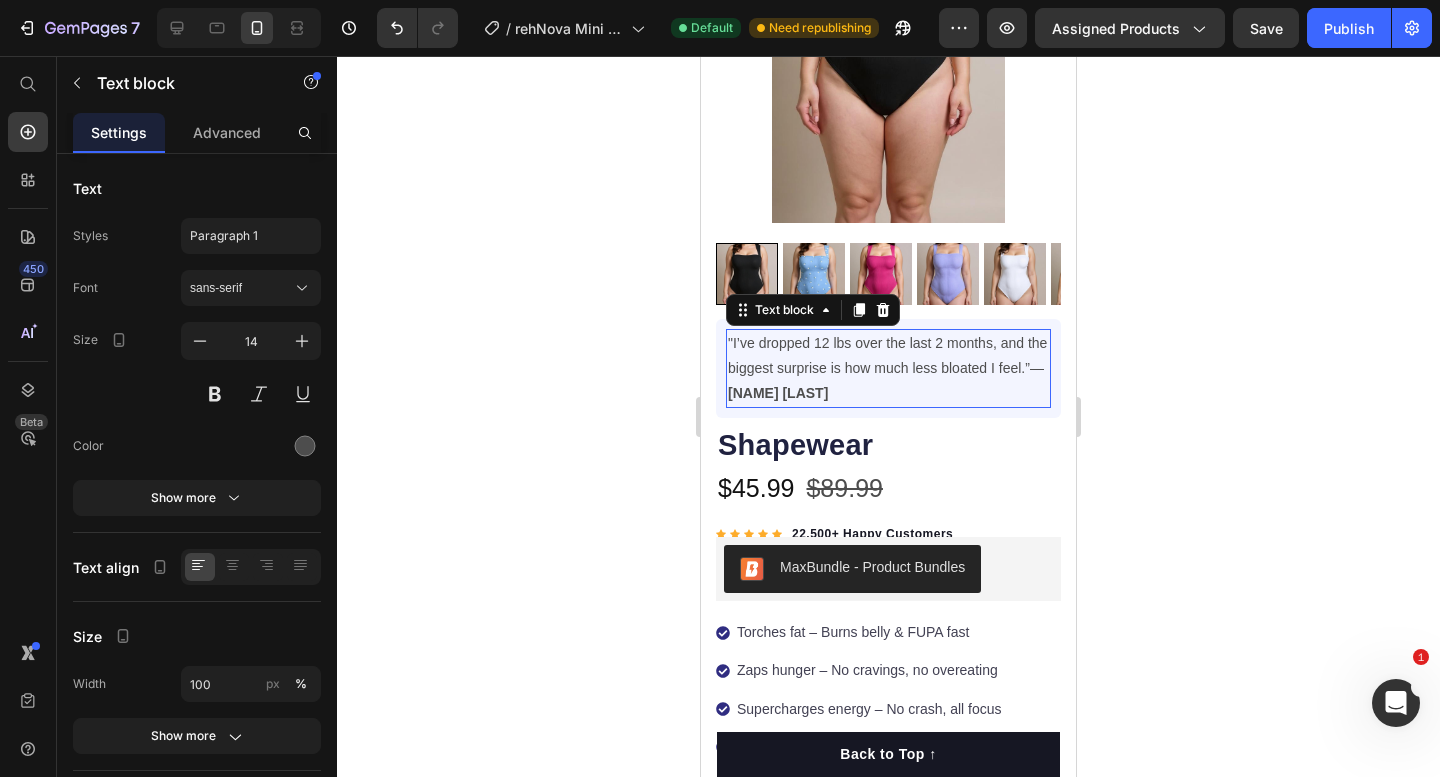 click on ""I’ve dropped 12 lbs over the last 2 months, and the biggest surprise is how much less bloated I feel.”—  [NAME] [LAST]" at bounding box center (888, 369) 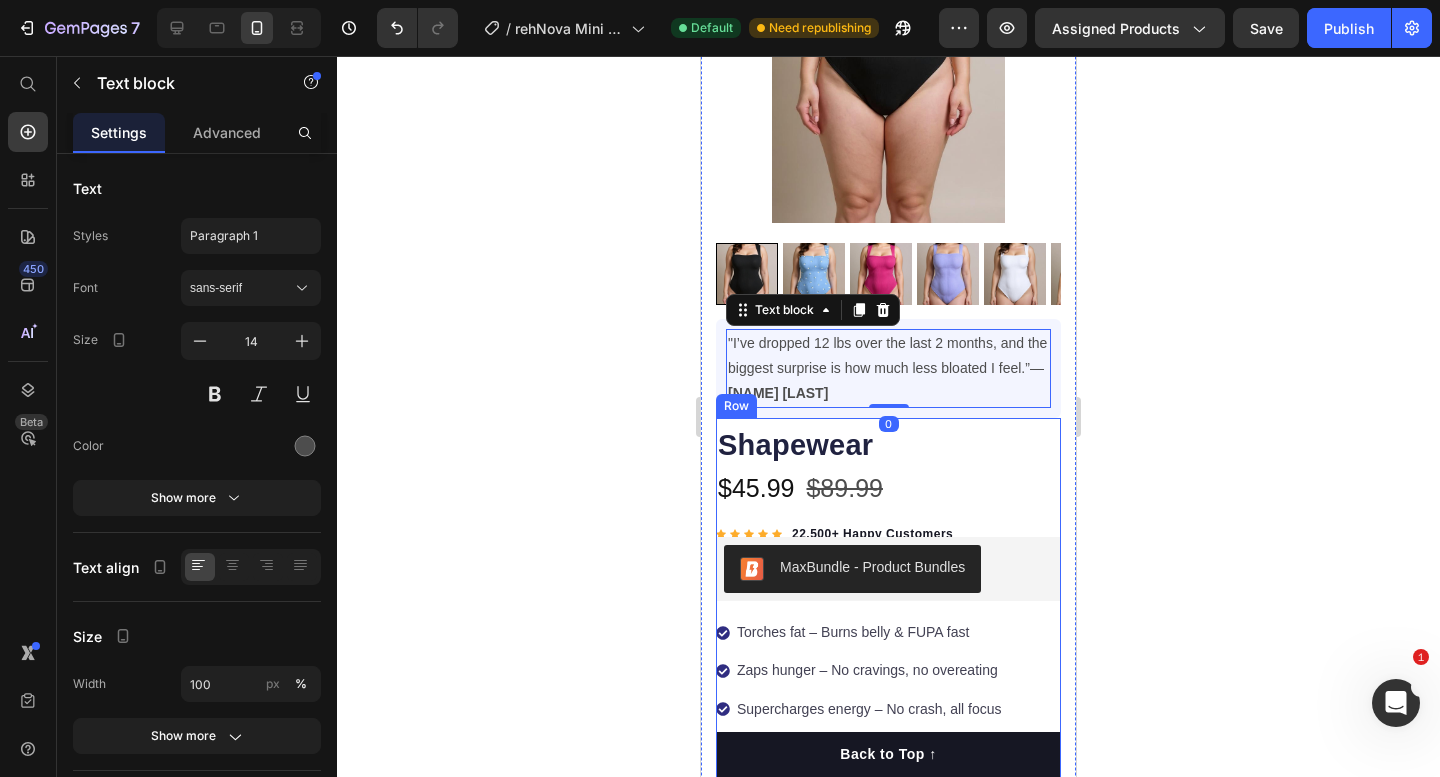 click on "Shapewear" at bounding box center [888, 446] 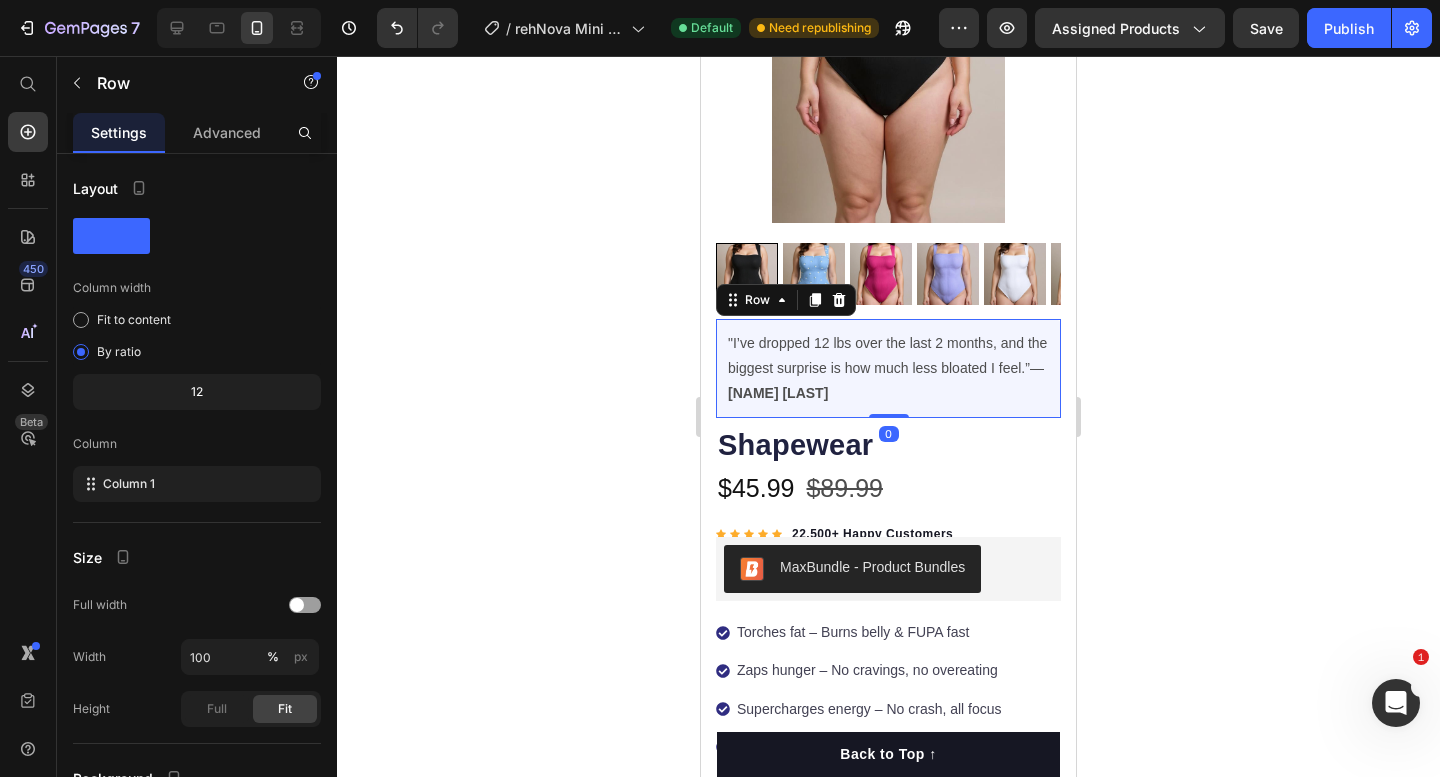 click on ""I’ve dropped 12 lbs over the last 2 months, and the biggest surprise is how much less bloated I feel.”—  [NAME] [LAST]" at bounding box center [888, 369] 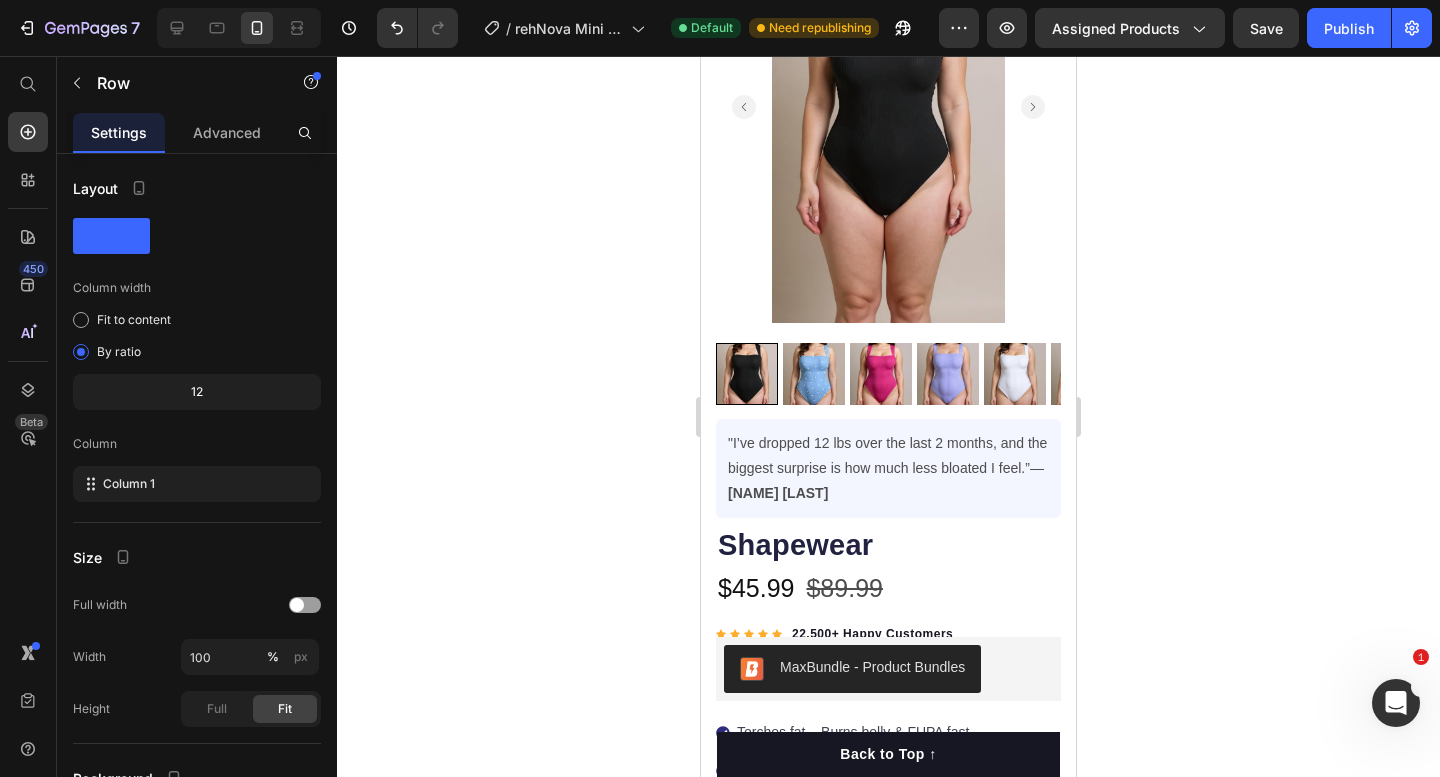 scroll, scrollTop: 0, scrollLeft: 0, axis: both 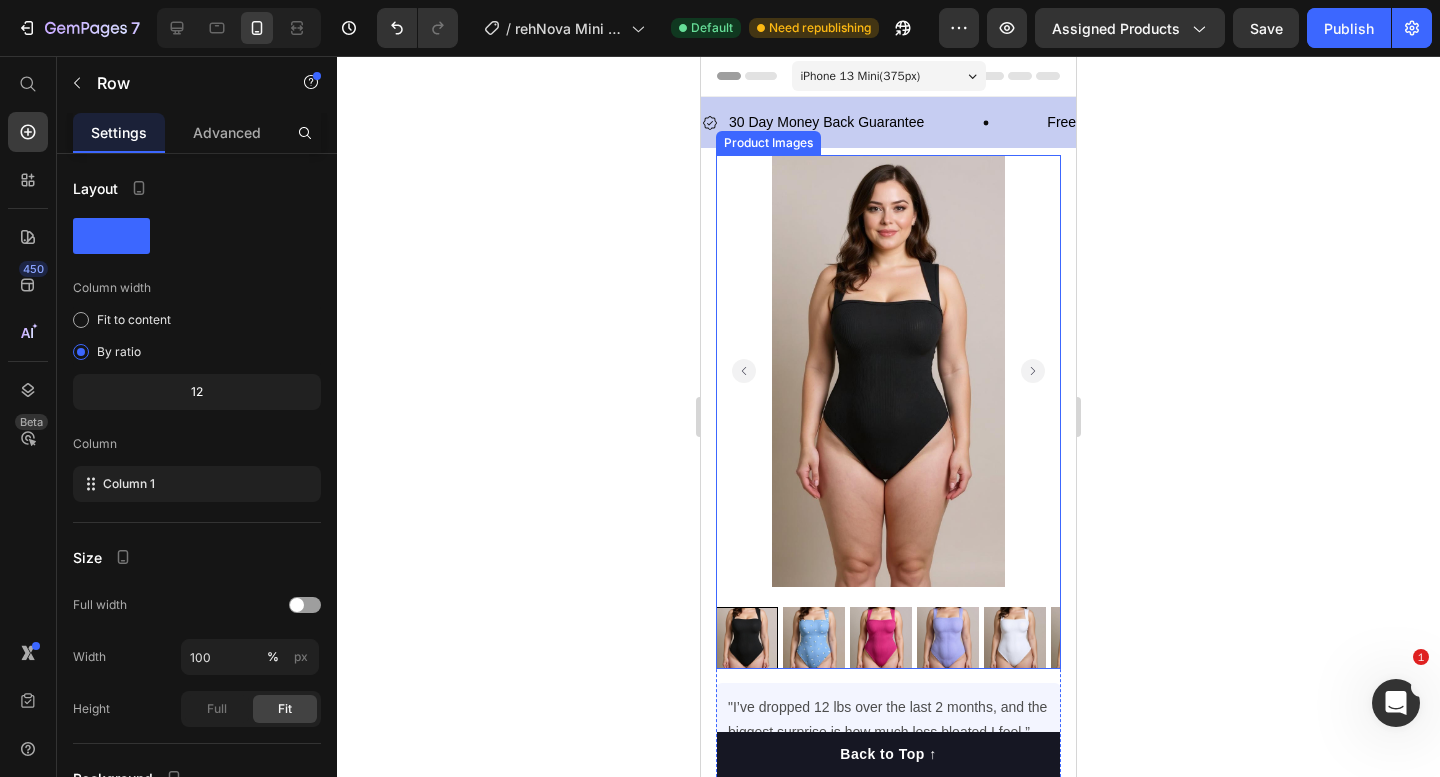 click 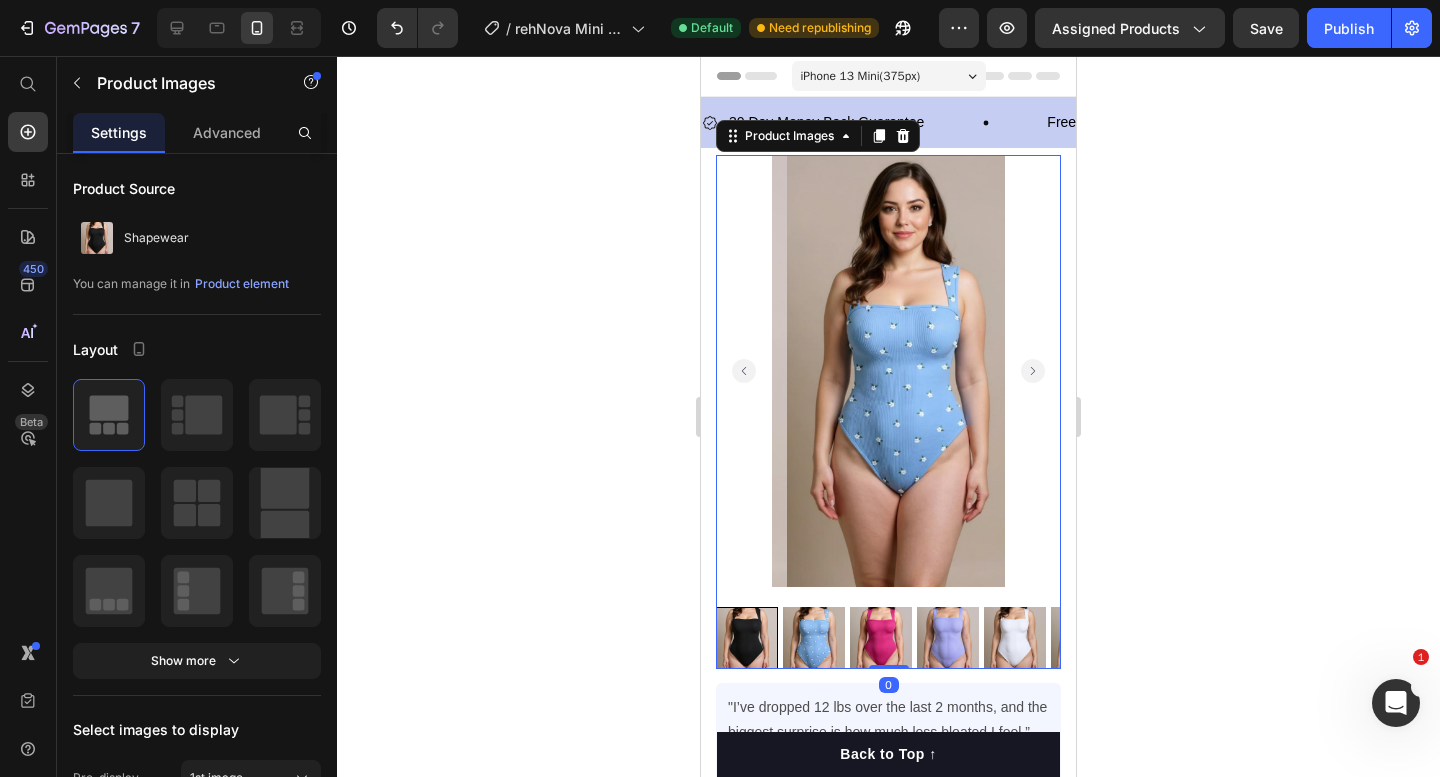 click 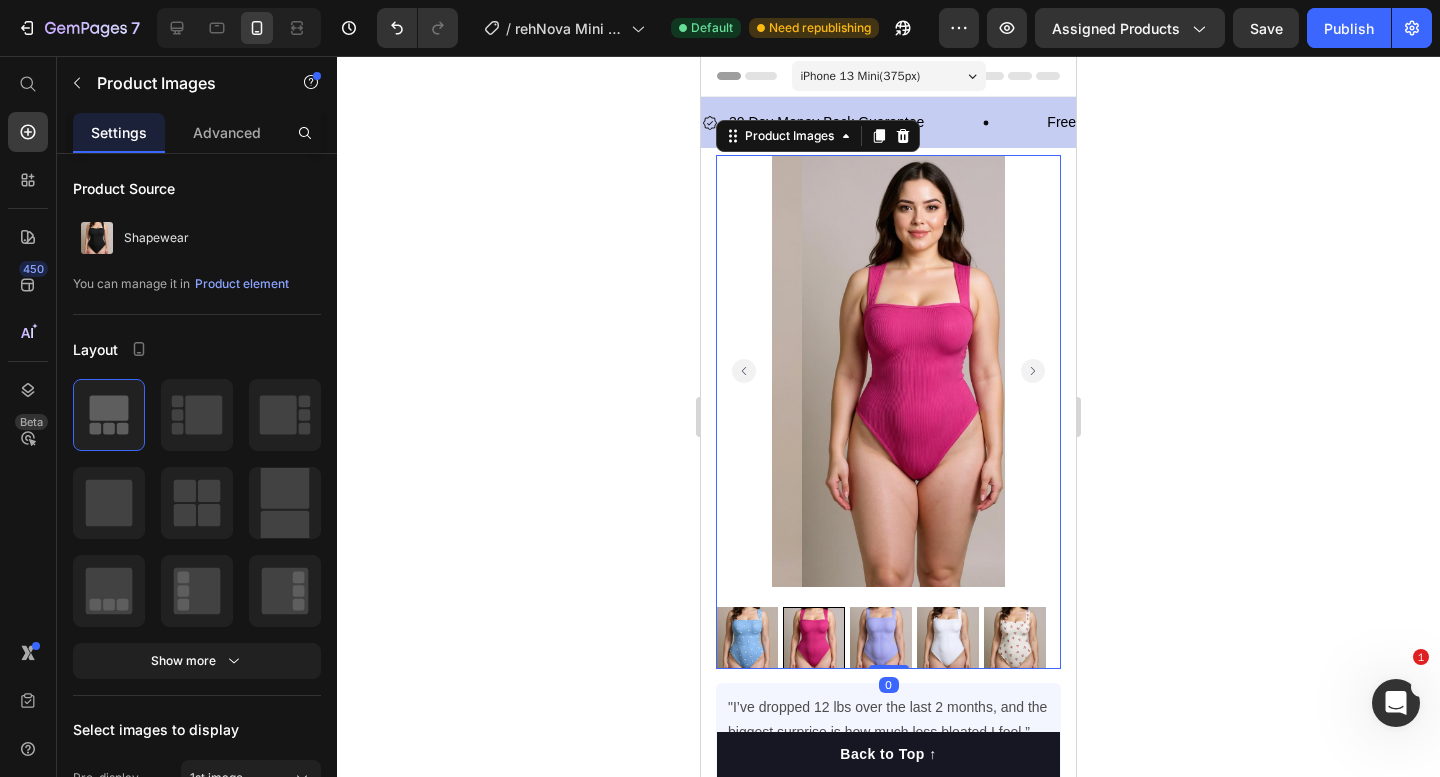 click 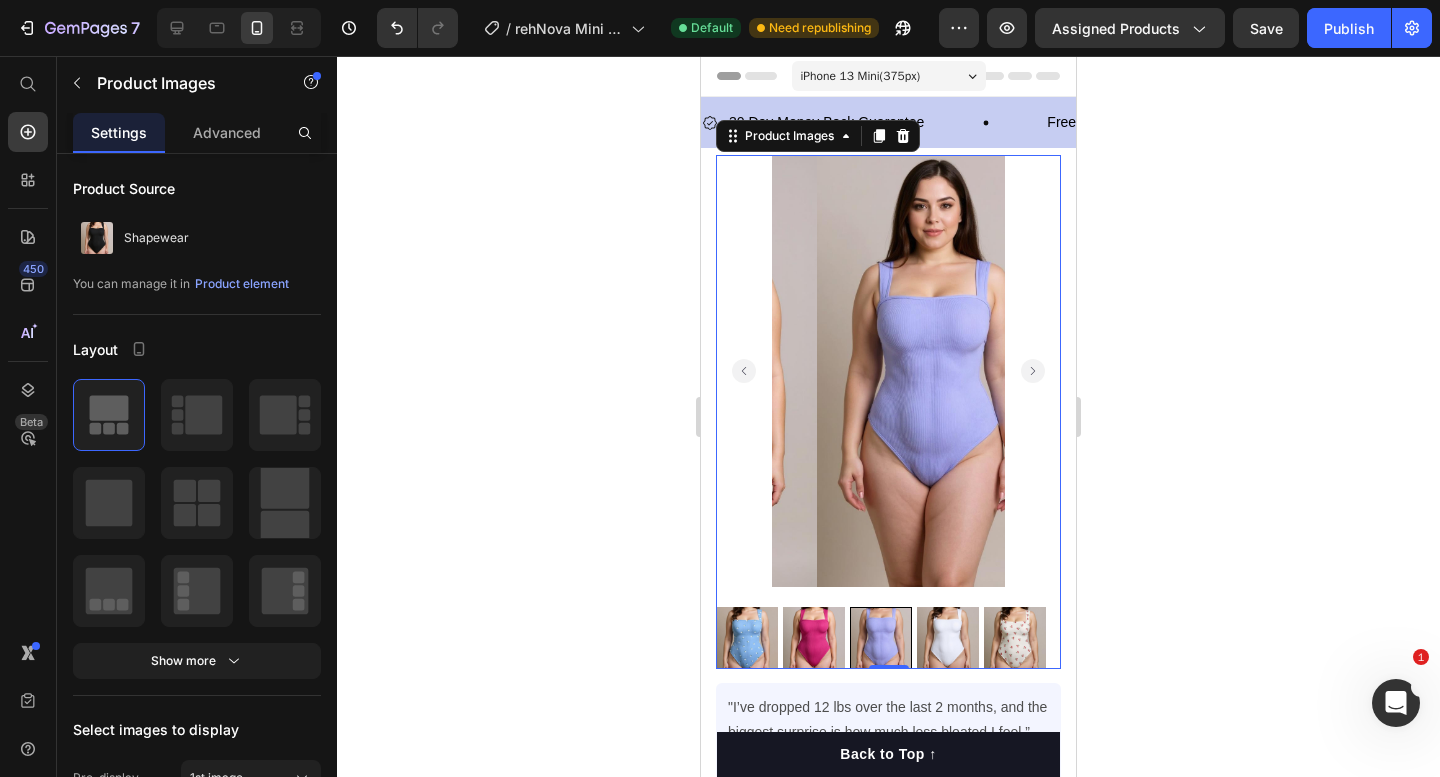 click at bounding box center (888, 370) 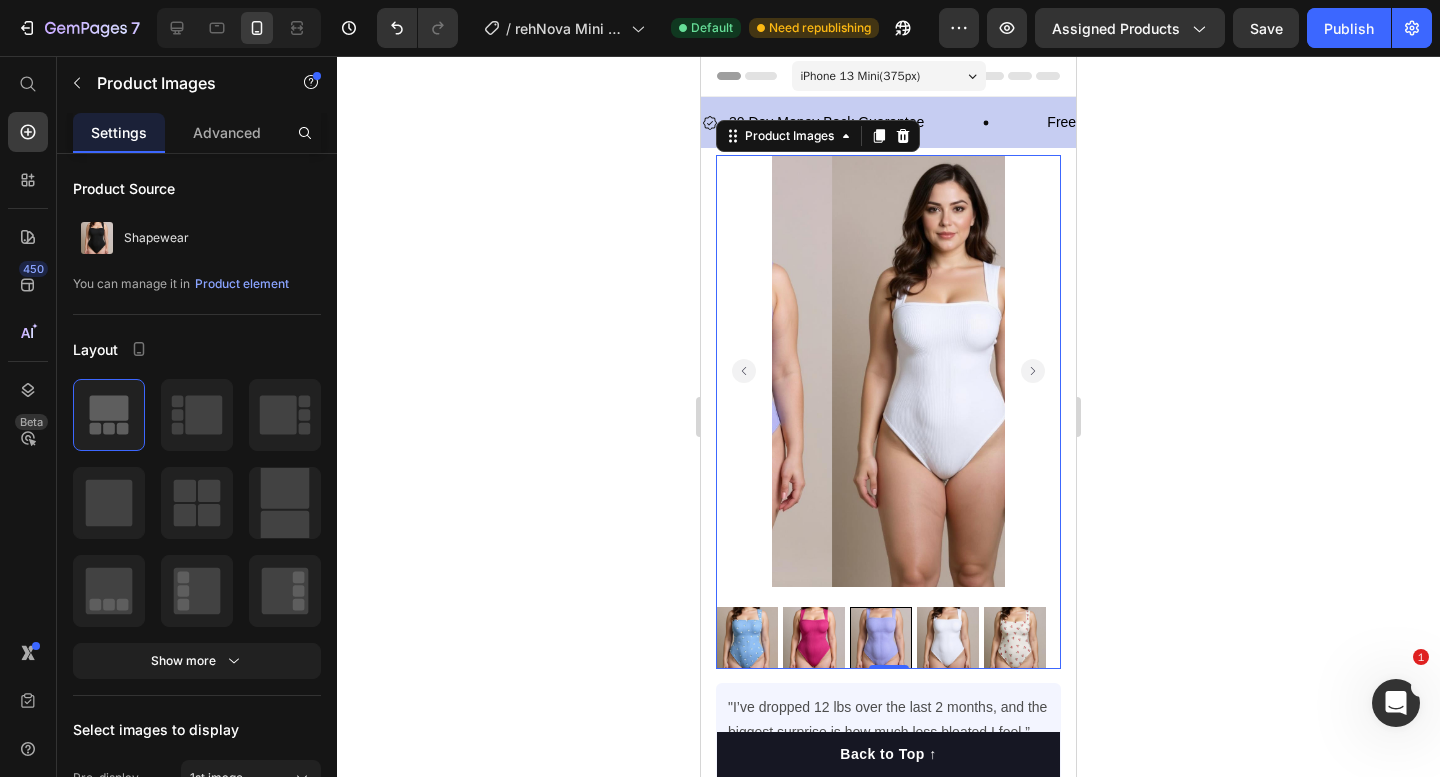 click 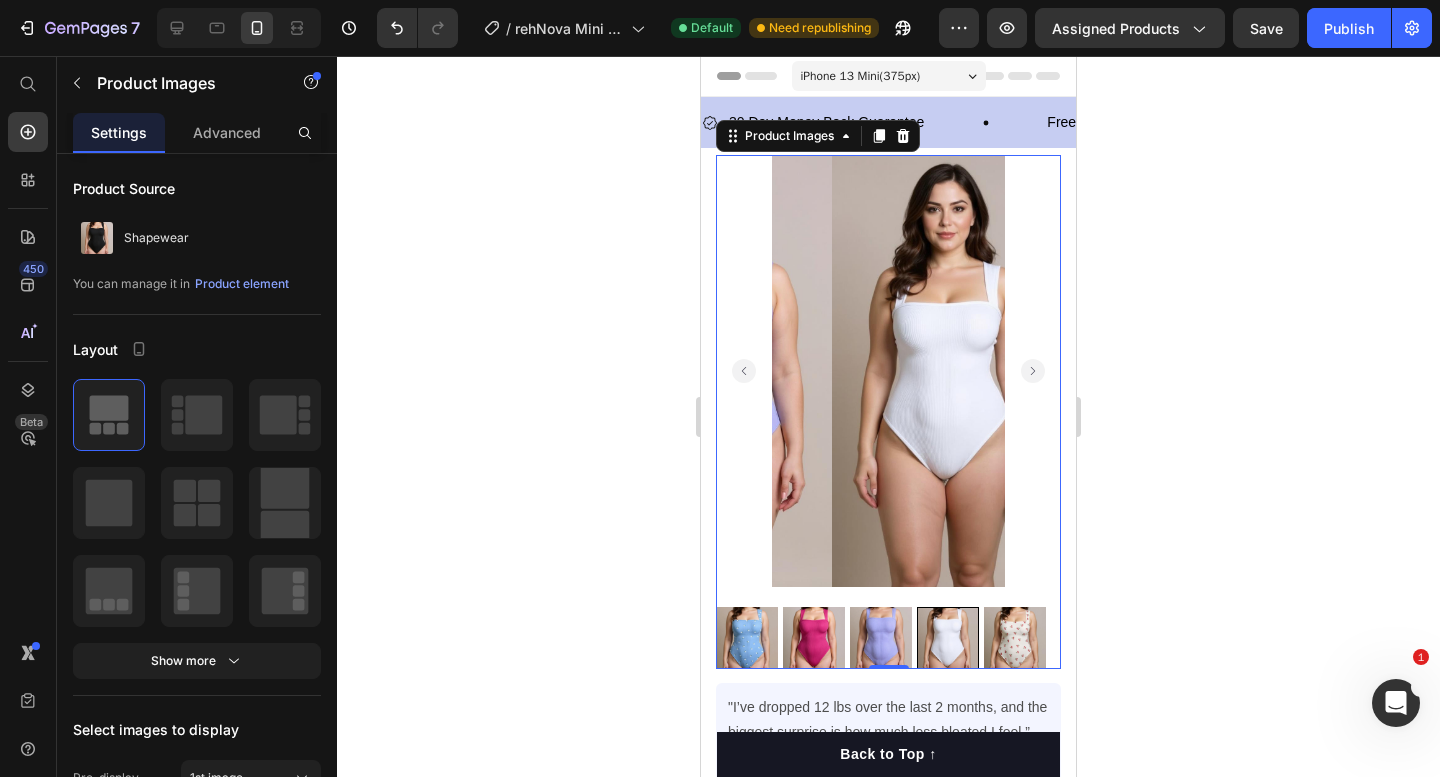 click 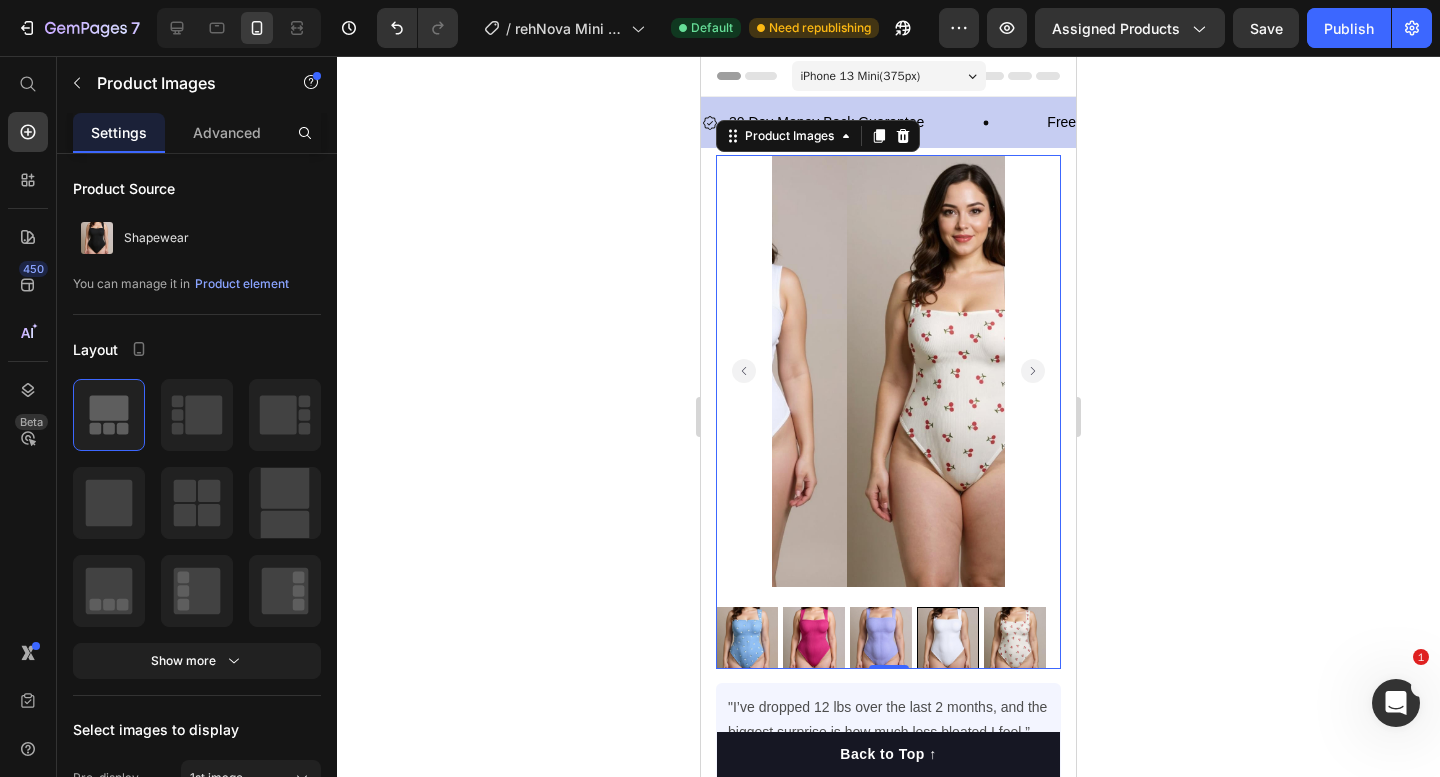 click 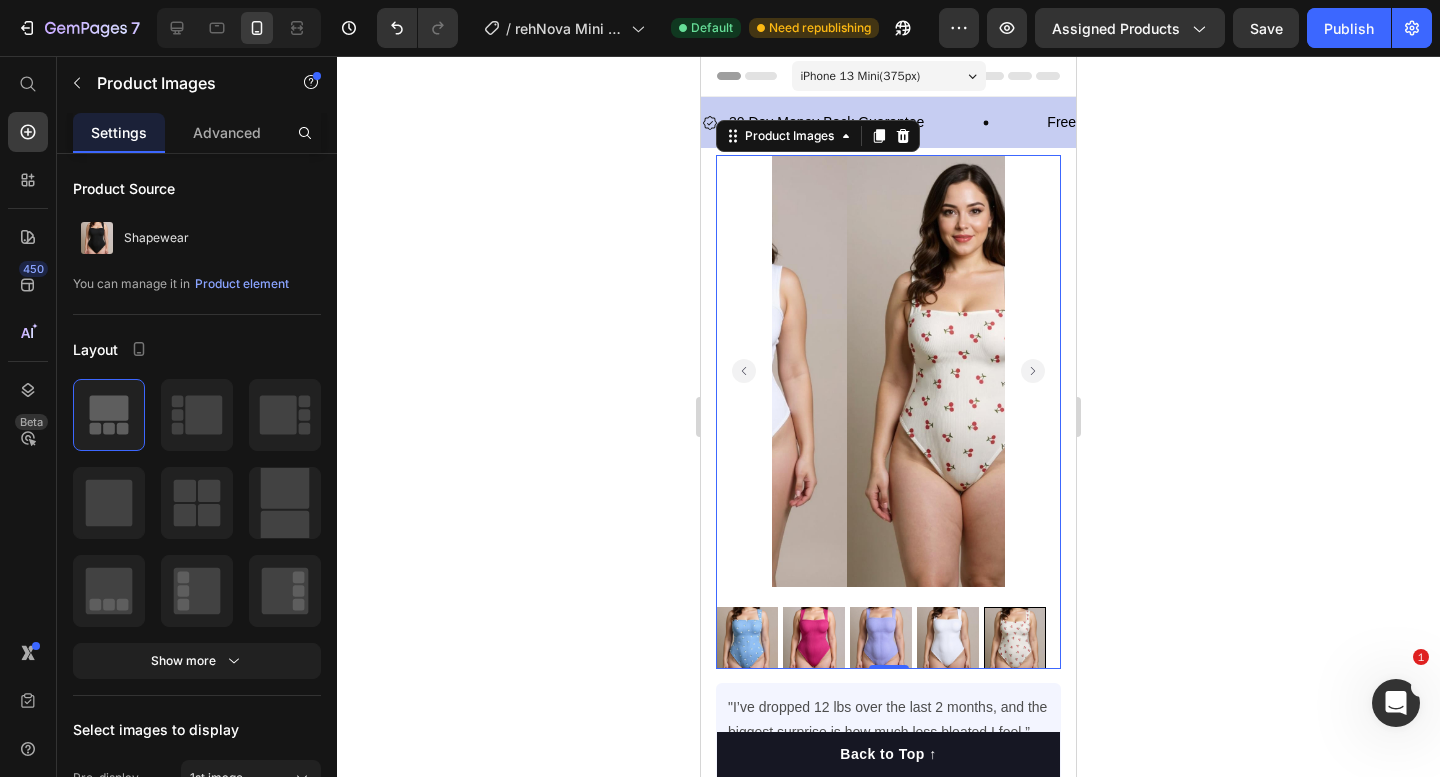 click 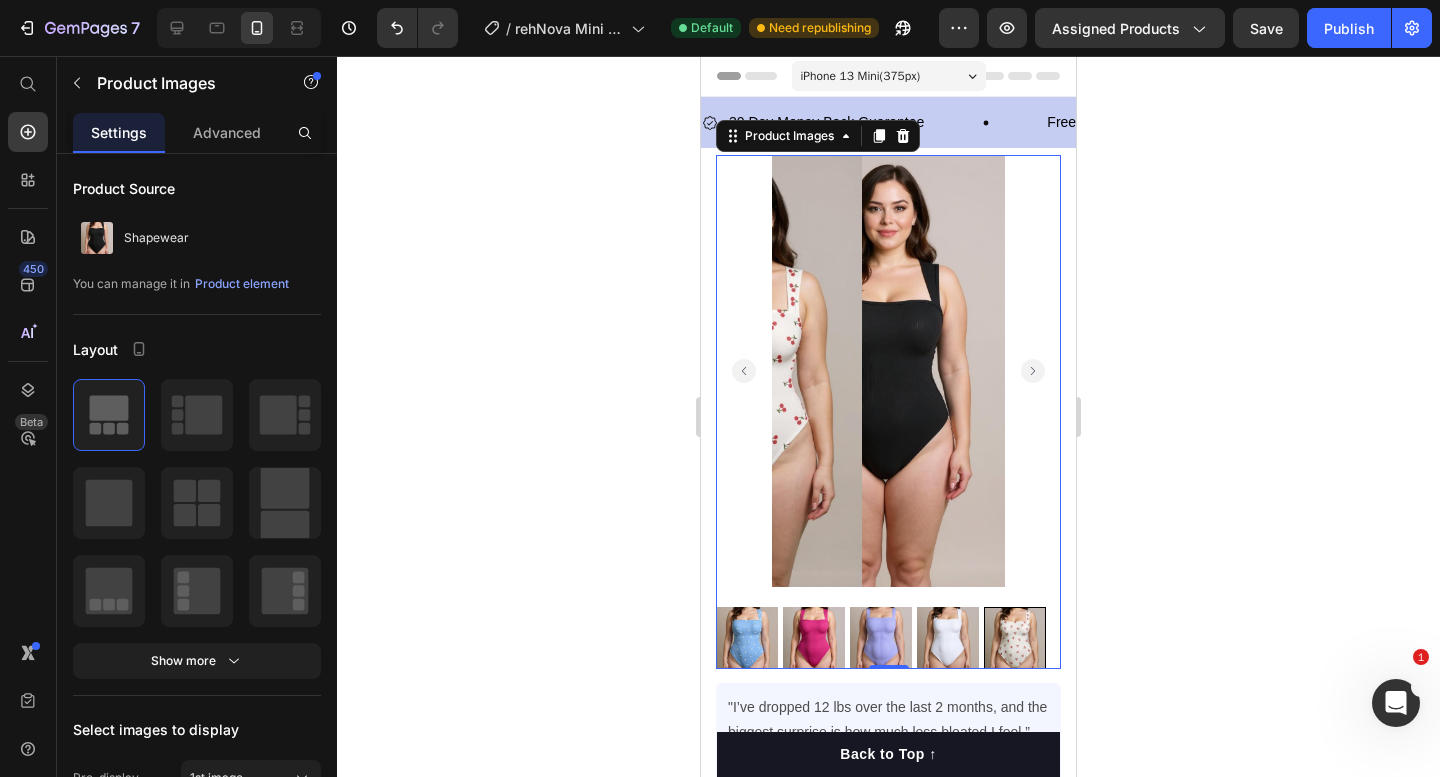 click 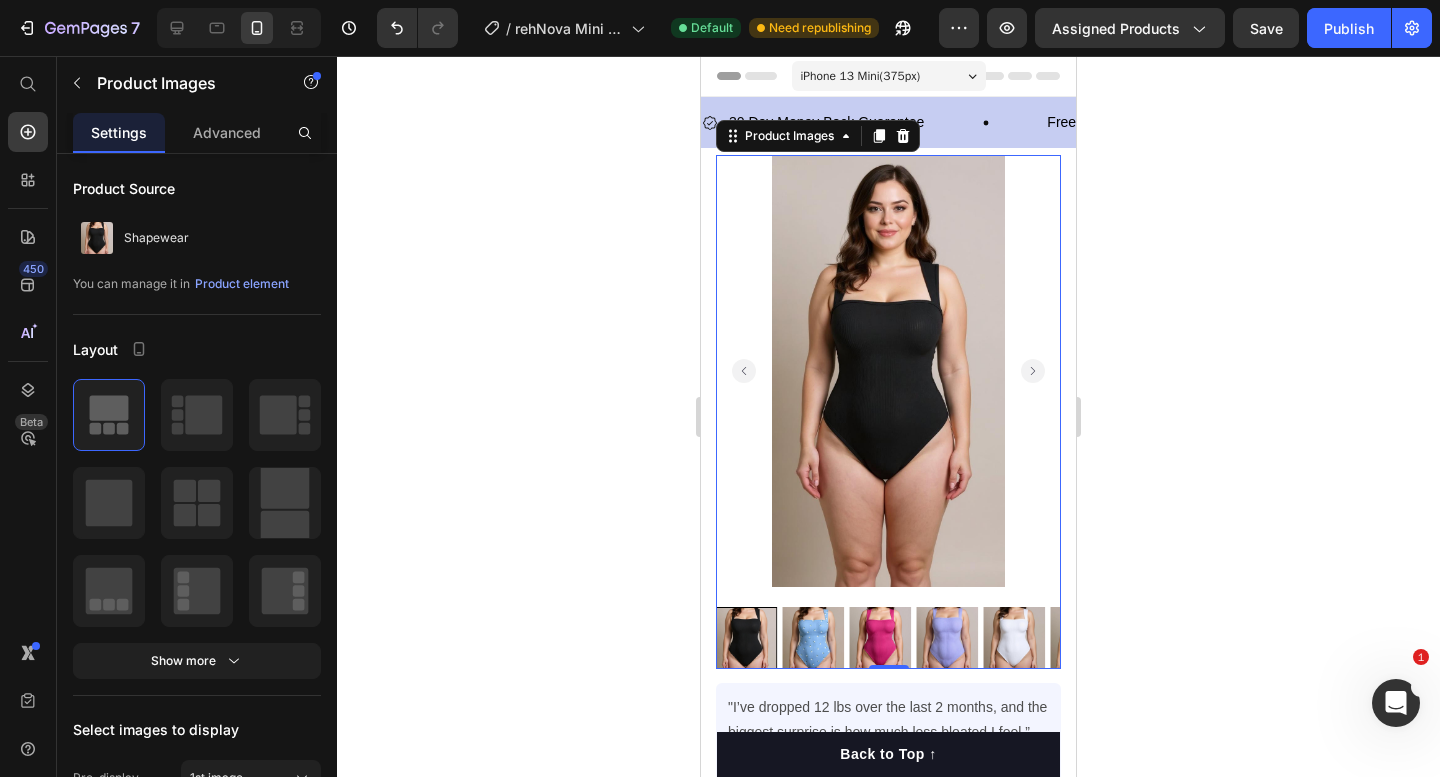 click 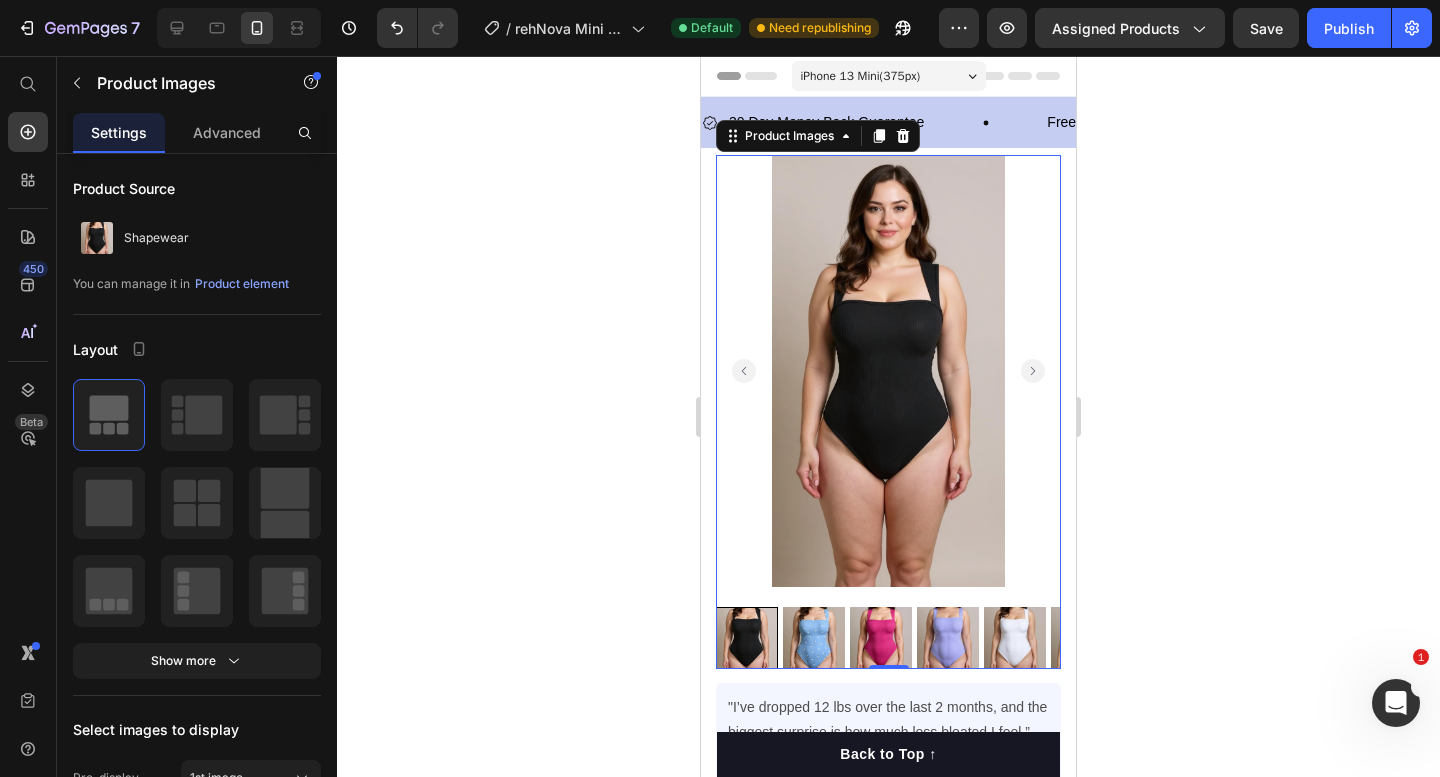 click at bounding box center (888, 370) 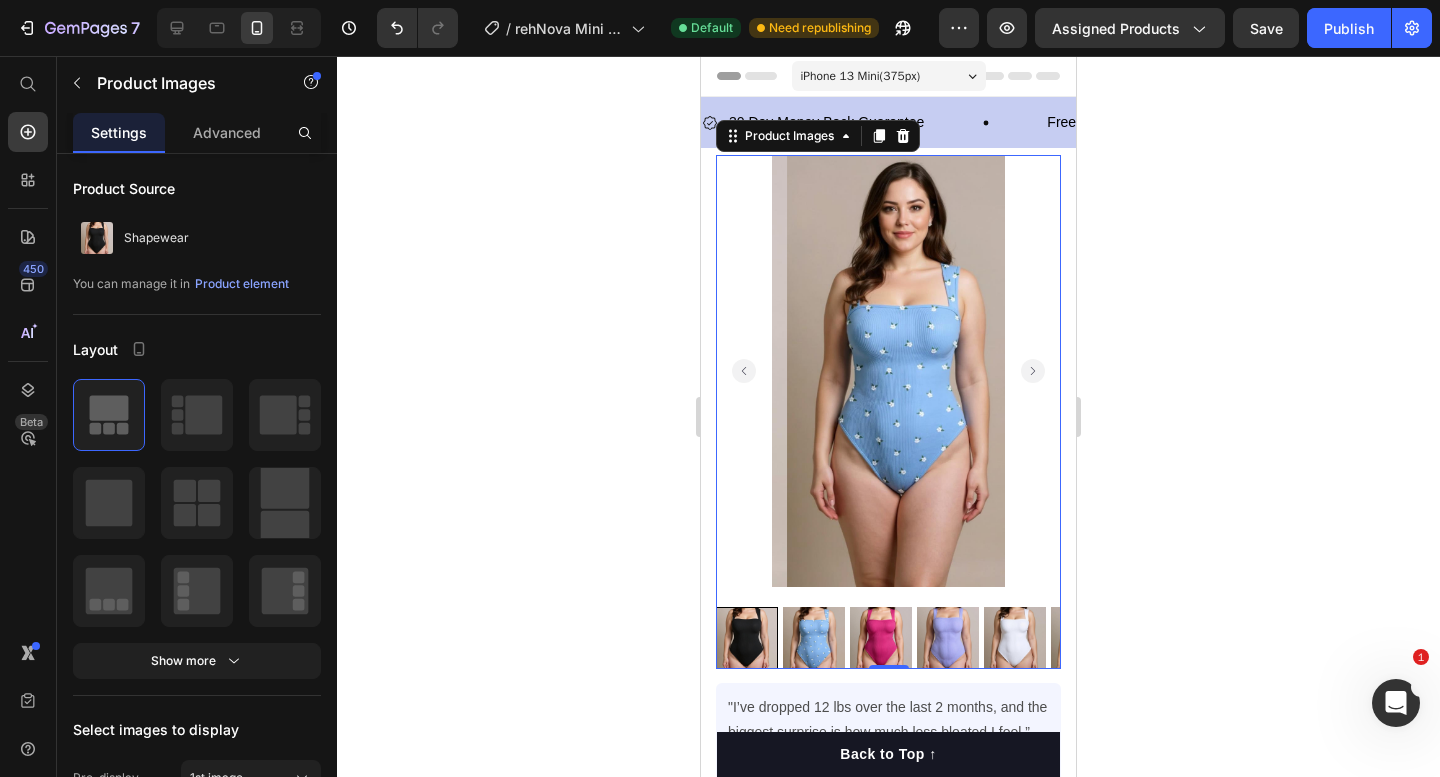 click 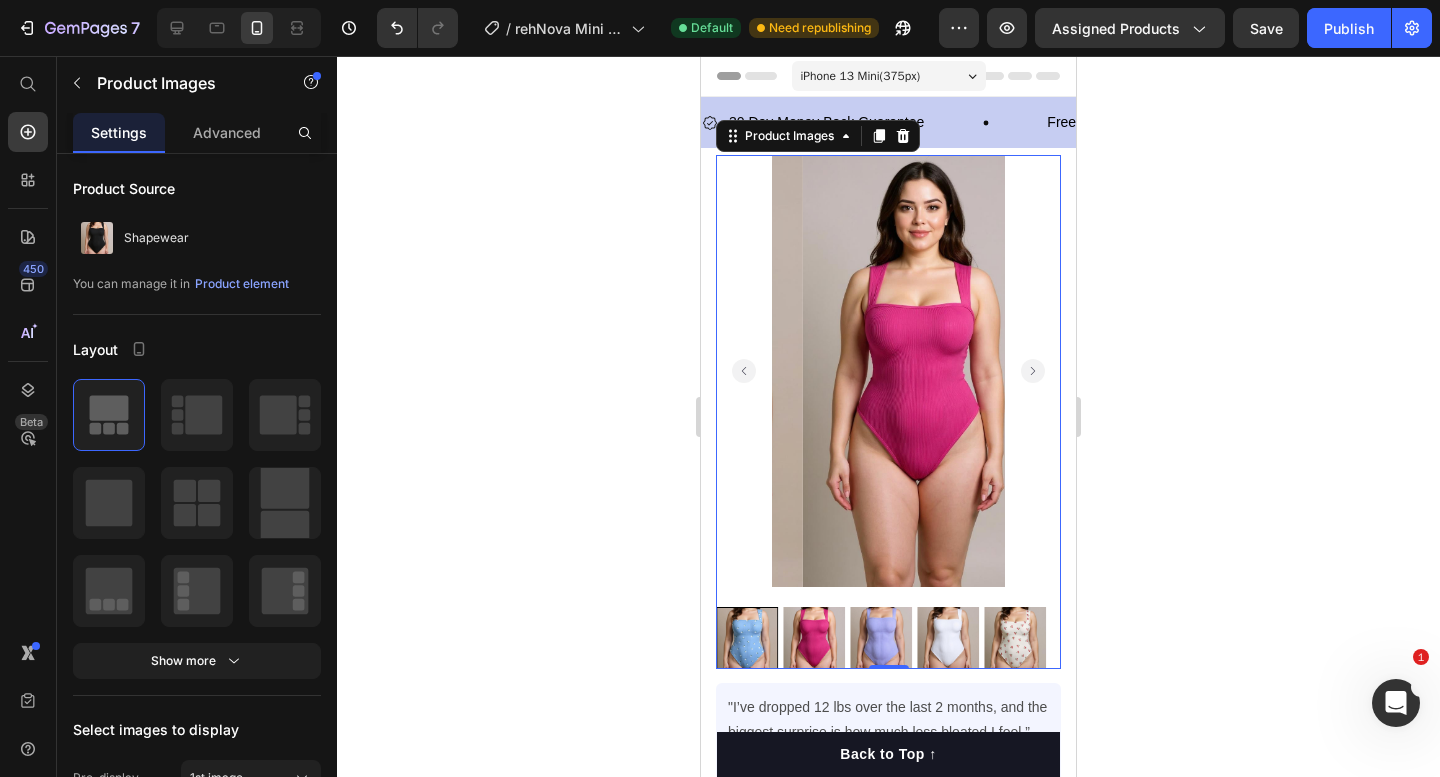 click 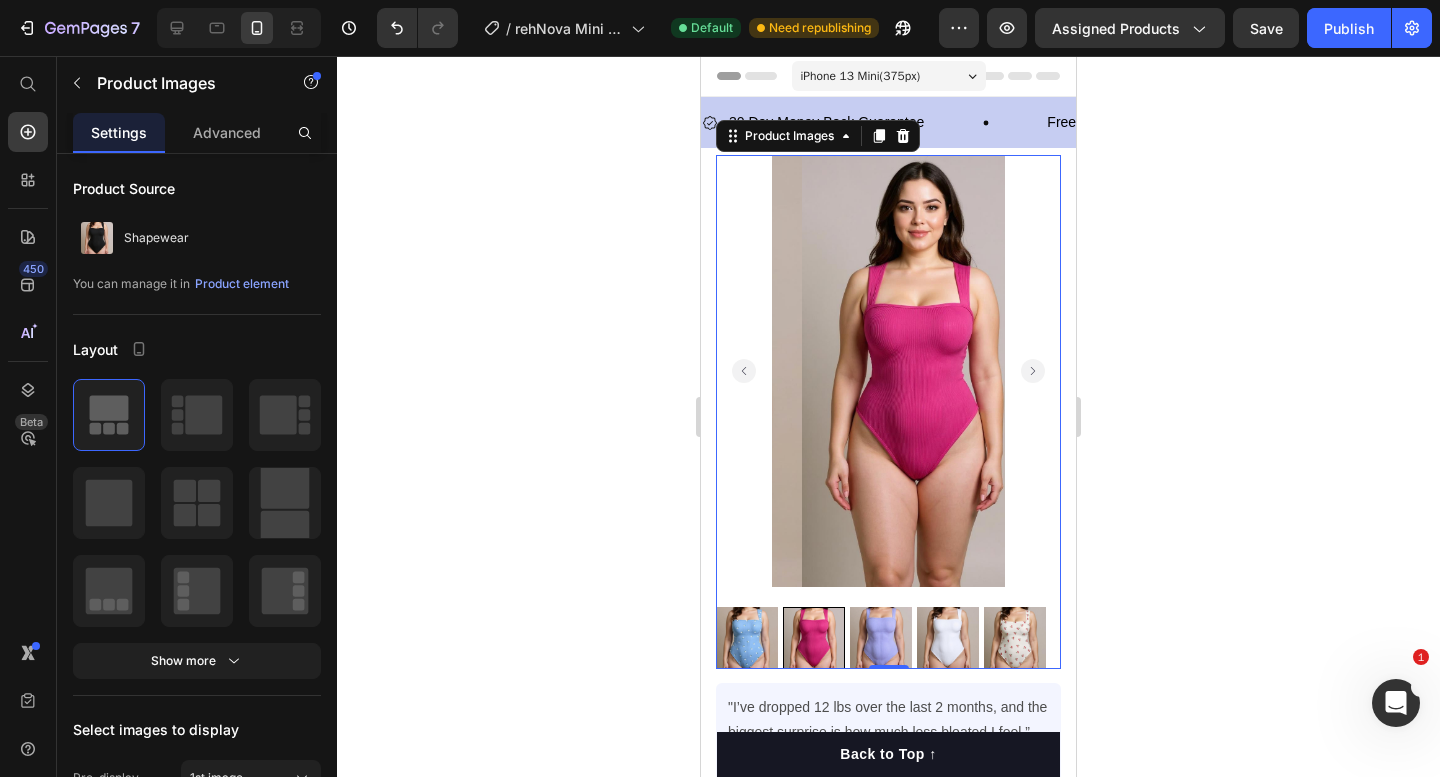 click 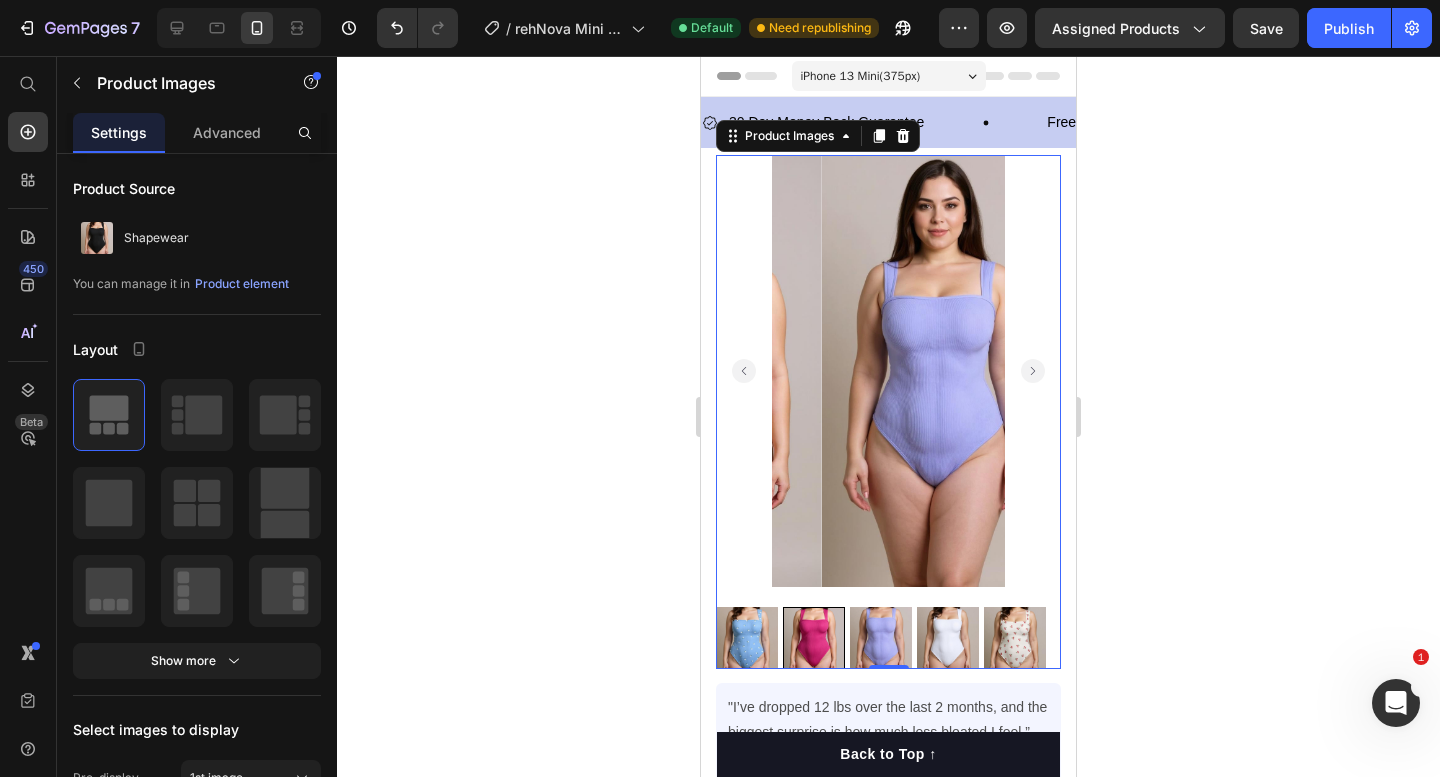 click 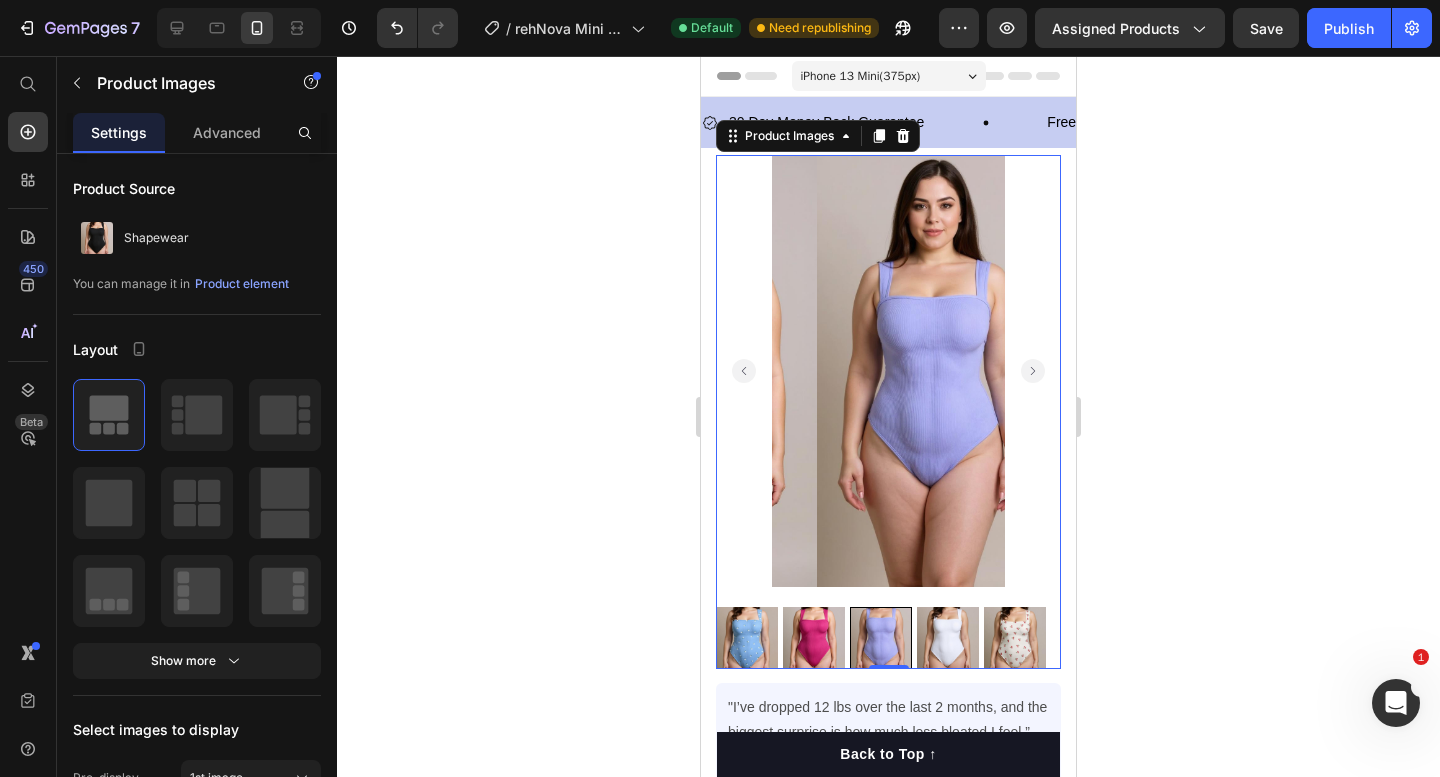 click 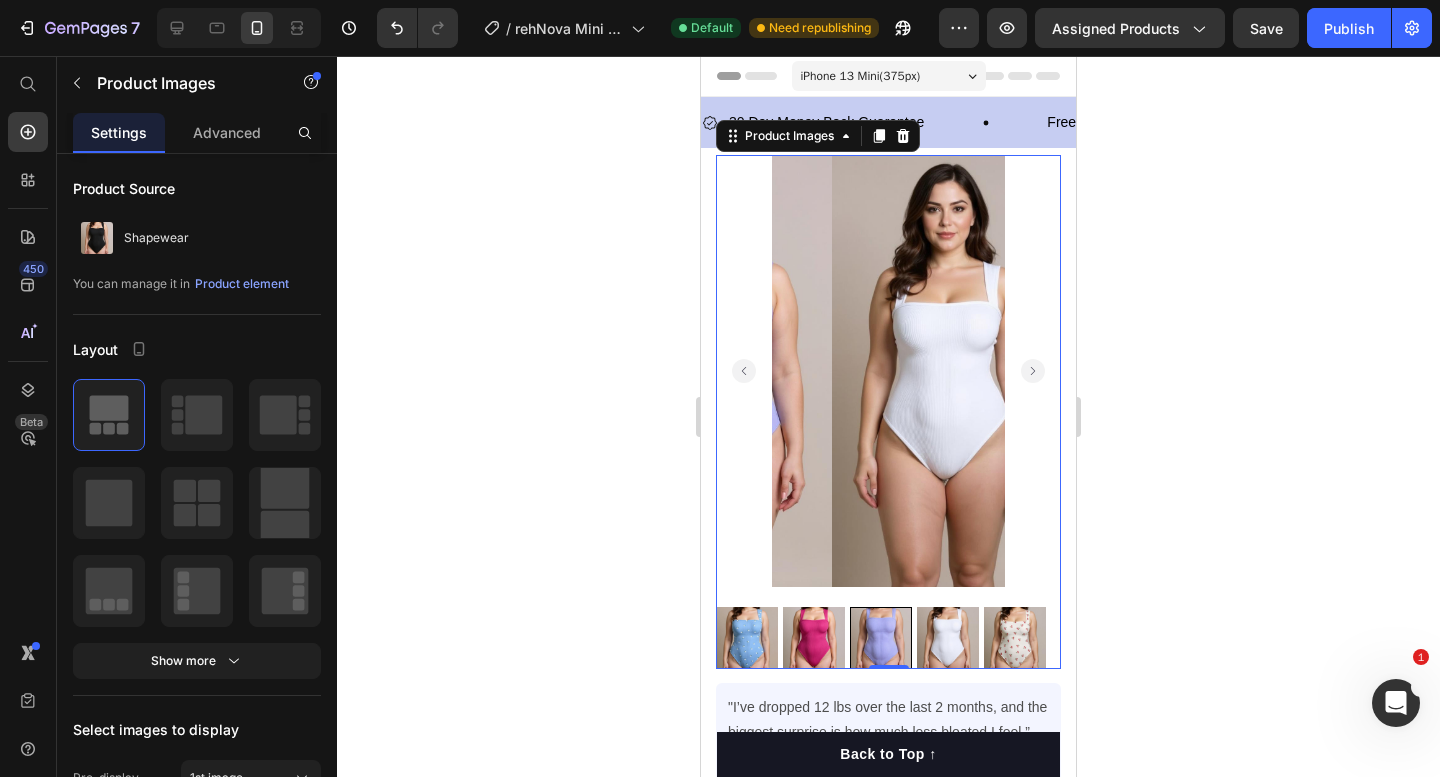click 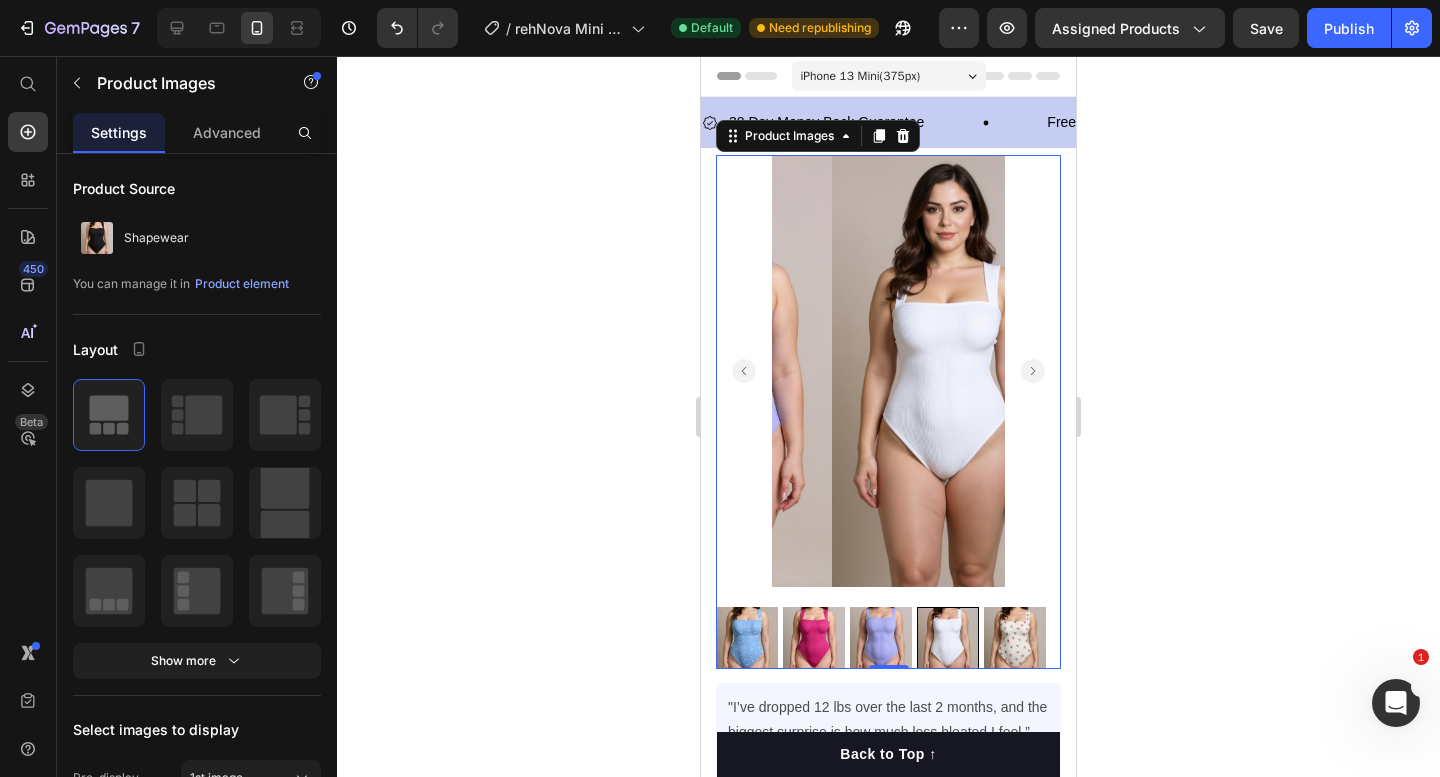 click 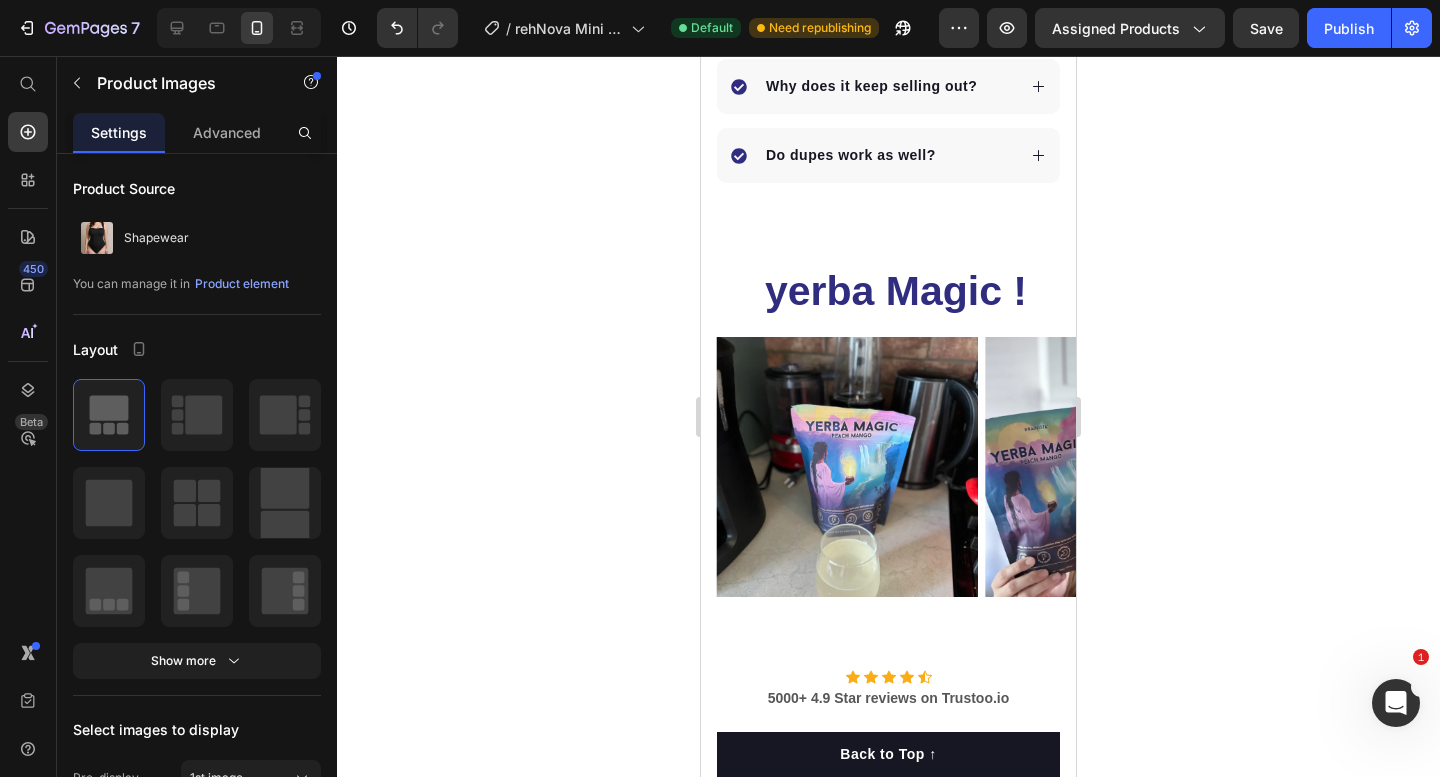scroll, scrollTop: 7557, scrollLeft: 0, axis: vertical 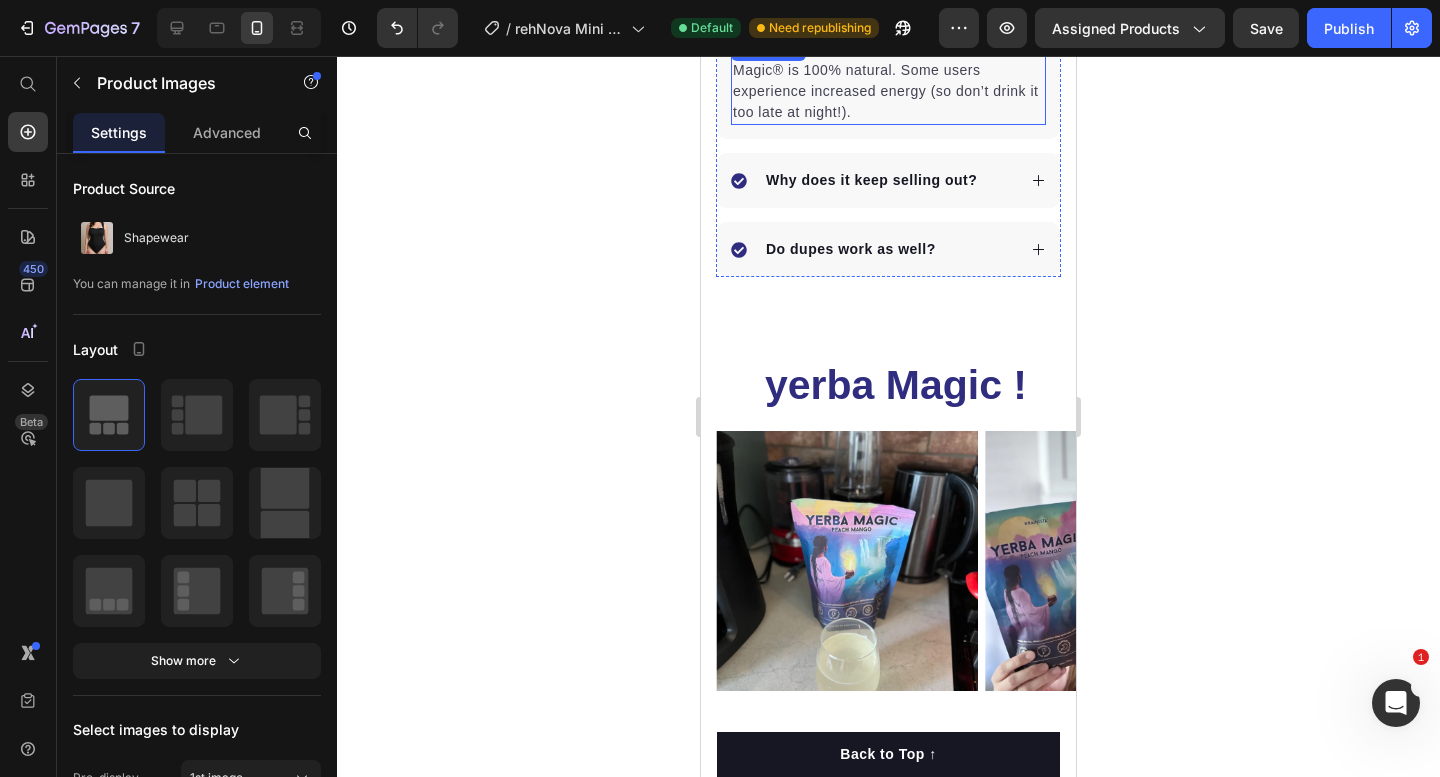 click on "Any side effects?" at bounding box center (873, 9) 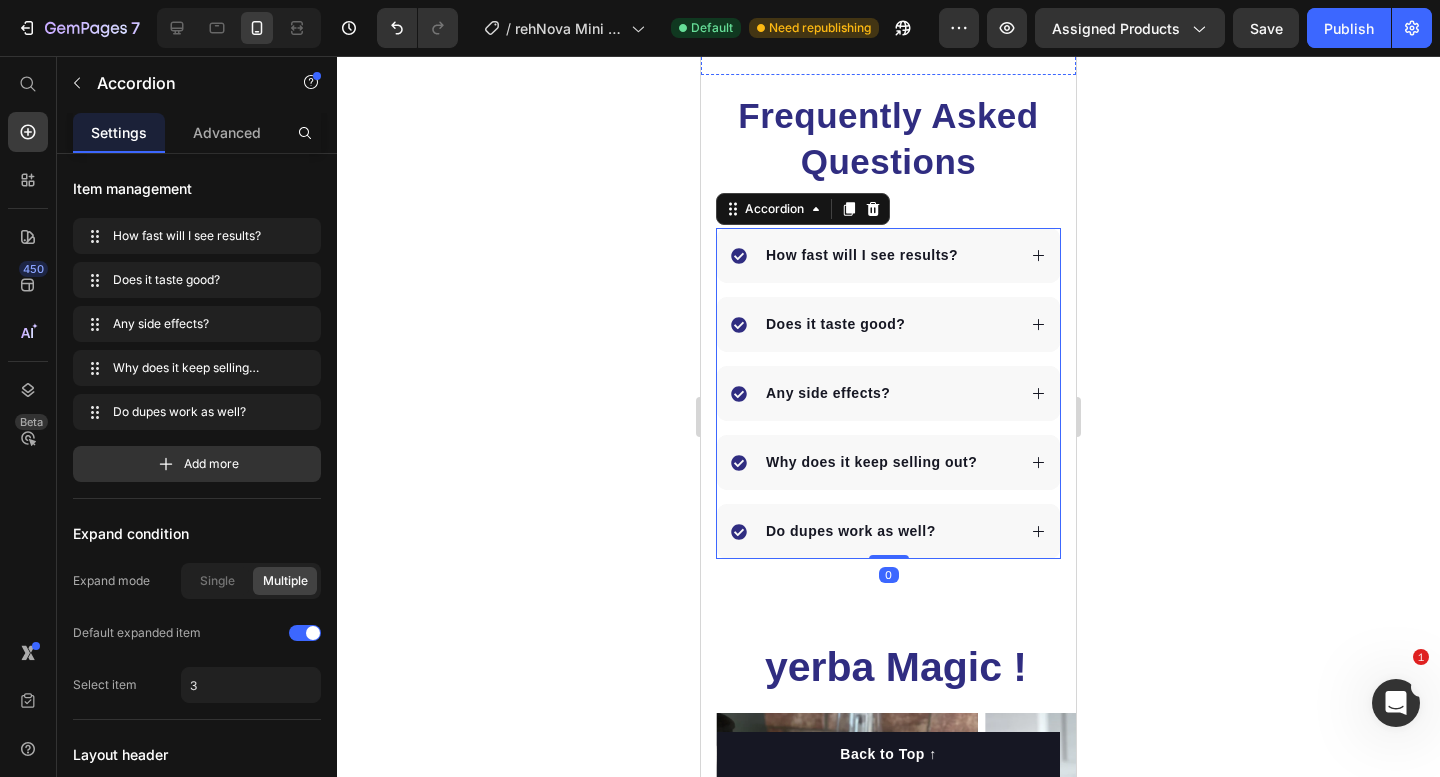 scroll, scrollTop: 7602, scrollLeft: 0, axis: vertical 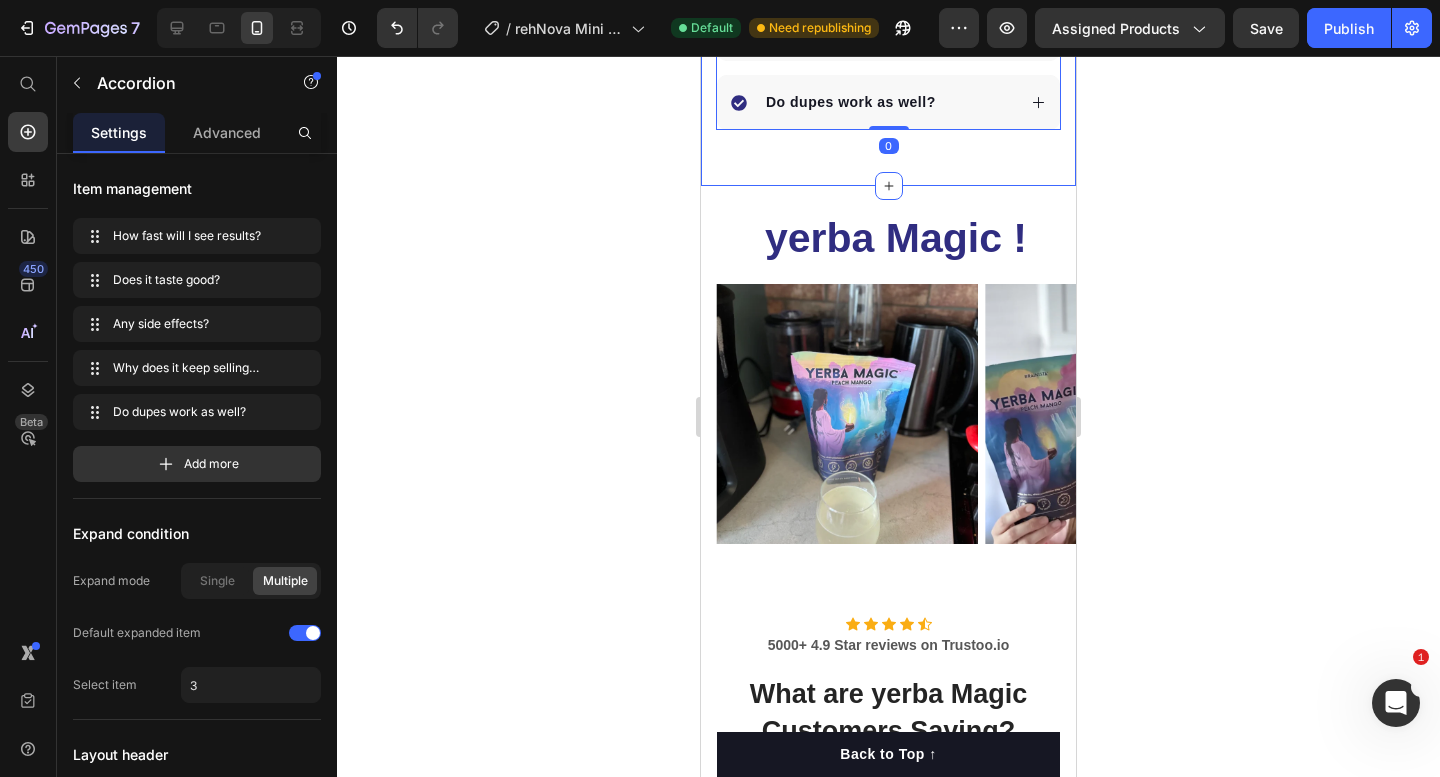 click on "Frequently Asked Questions Heading
How fast will I see results?
Does it taste good?
Any side effects?
Why does it keep selling out?
Do dupes work as well? Accordion   0 Row Section 10" at bounding box center [888, -84] 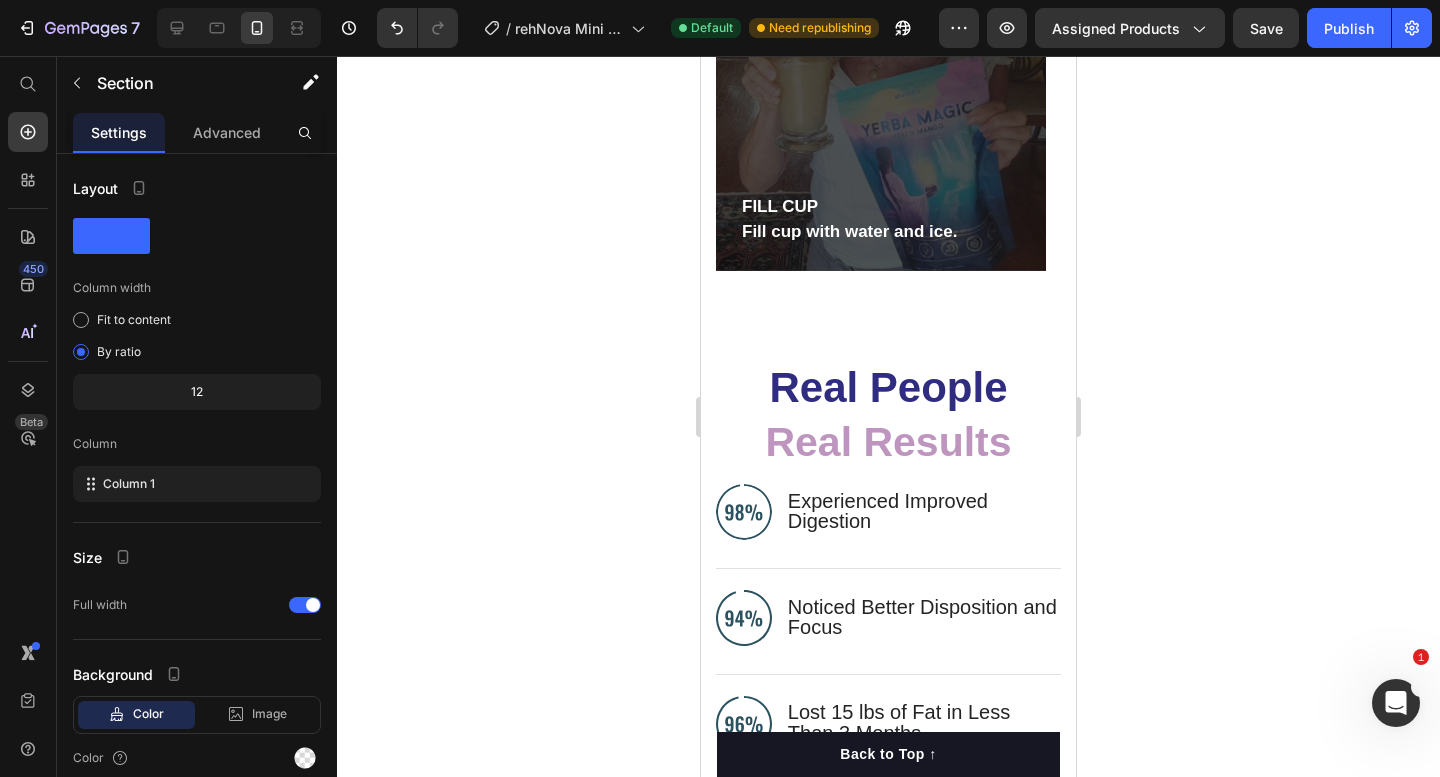 scroll, scrollTop: 6282, scrollLeft: 0, axis: vertical 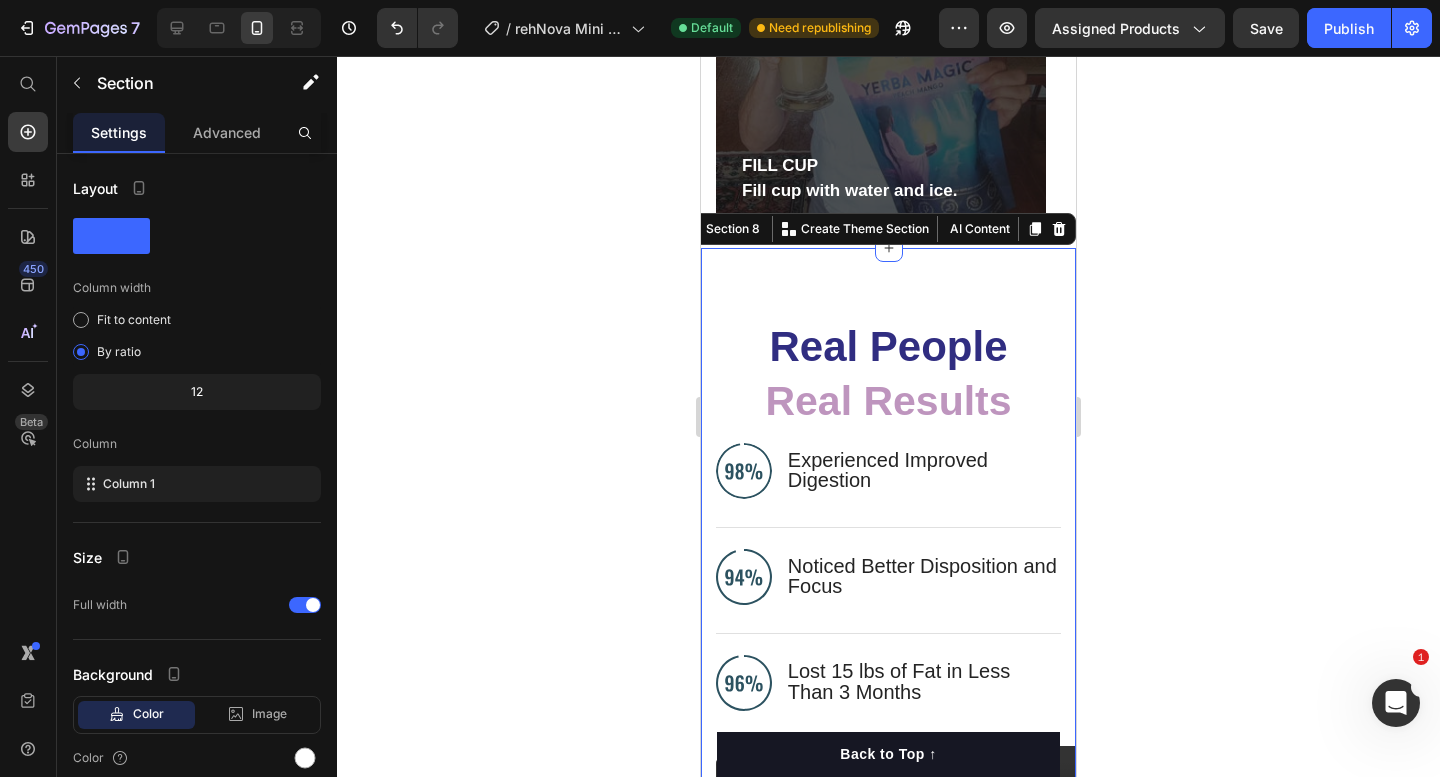 click on "Real People  Real Results Heading Image Experienced Improved Digestion Text Block Advanced List Image Noticed Better Disposition and Focus Text Block Advanced List Image Lost 15 lbs of Fat in Less Than 3 Months Text Block Advanced List Row Video Video Video Carousel Row Section 8   You can create reusable sections Create Theme Section AI Content Write with GemAI What would you like to describe here? Tone and Voice Persuasive Product Shapewear Show more Generate" at bounding box center [888, 606] 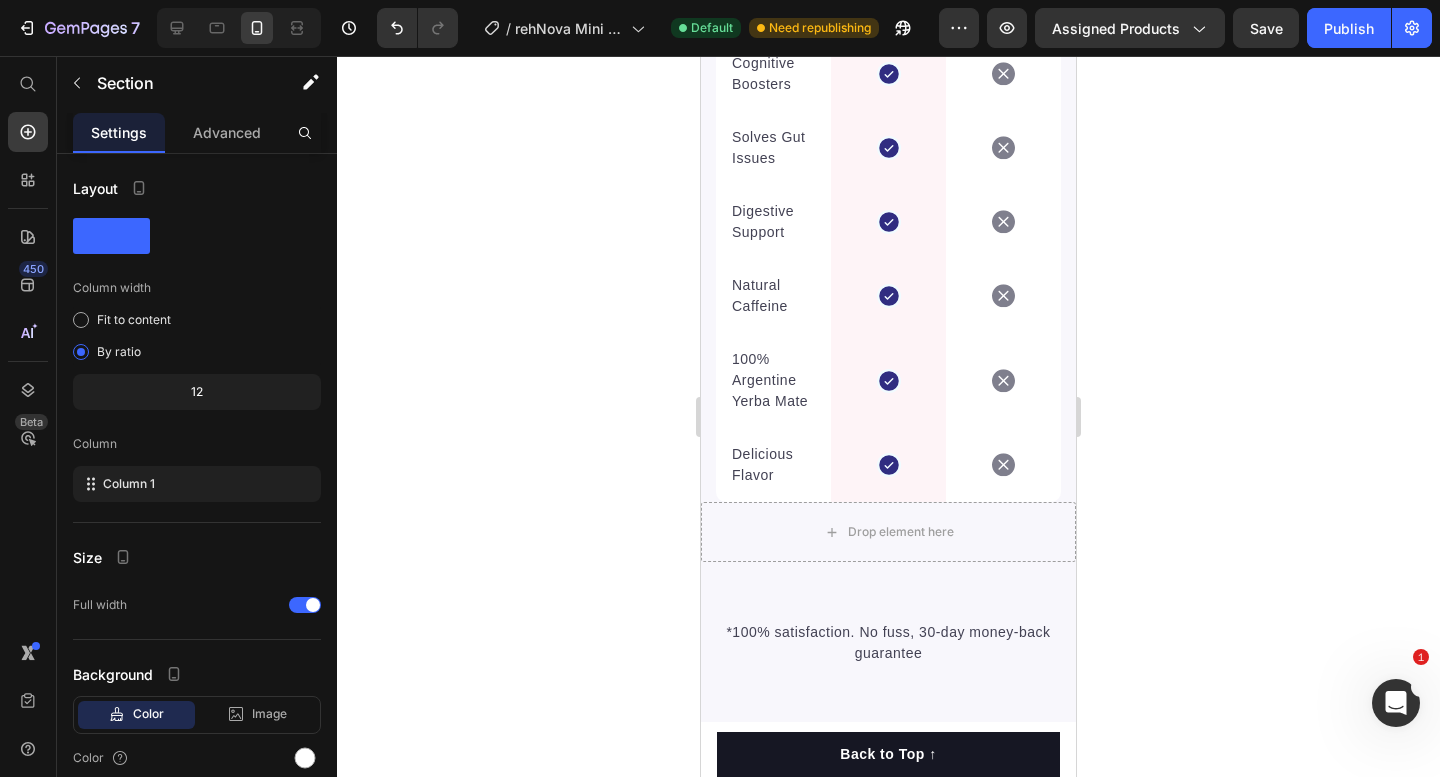 scroll, scrollTop: 5066, scrollLeft: 0, axis: vertical 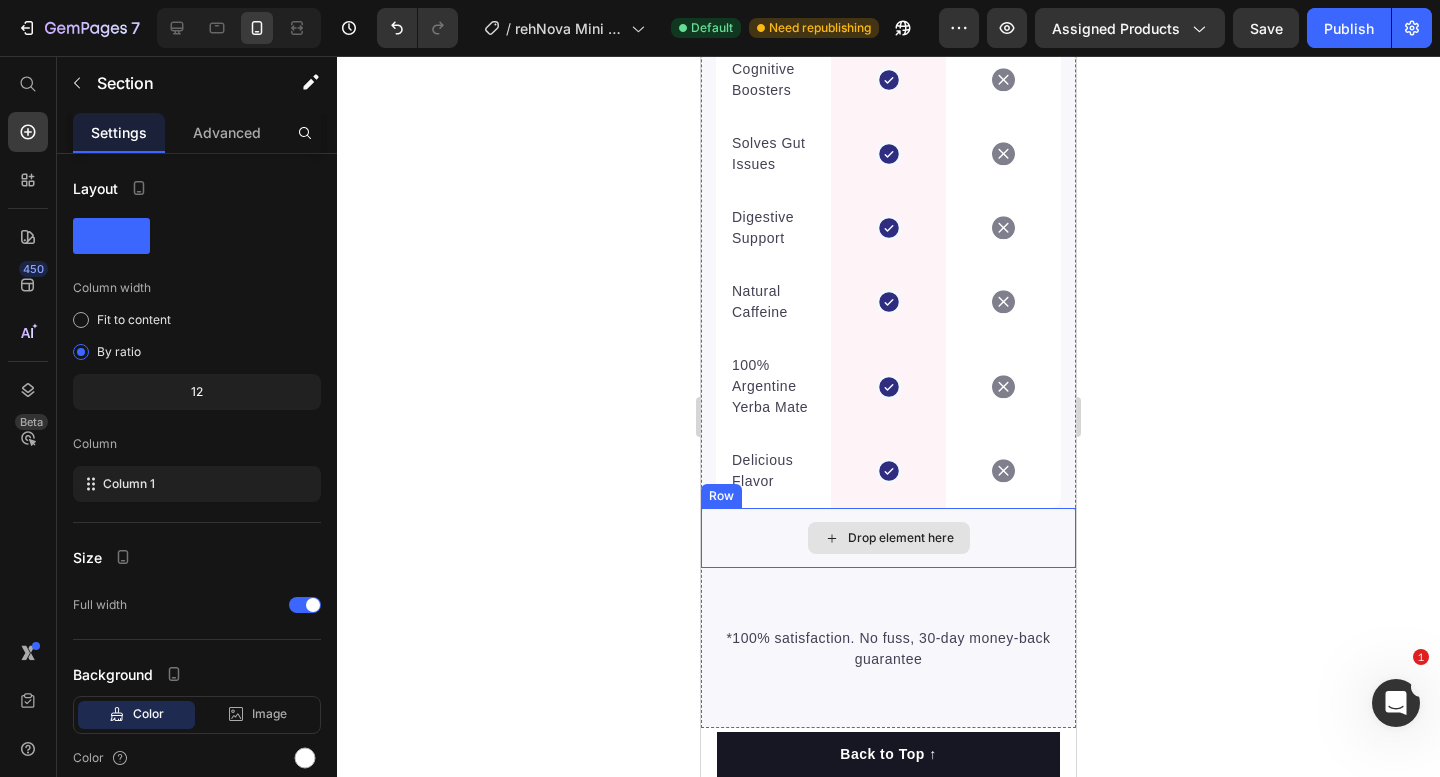 click on "Drop element here" at bounding box center (888, 538) 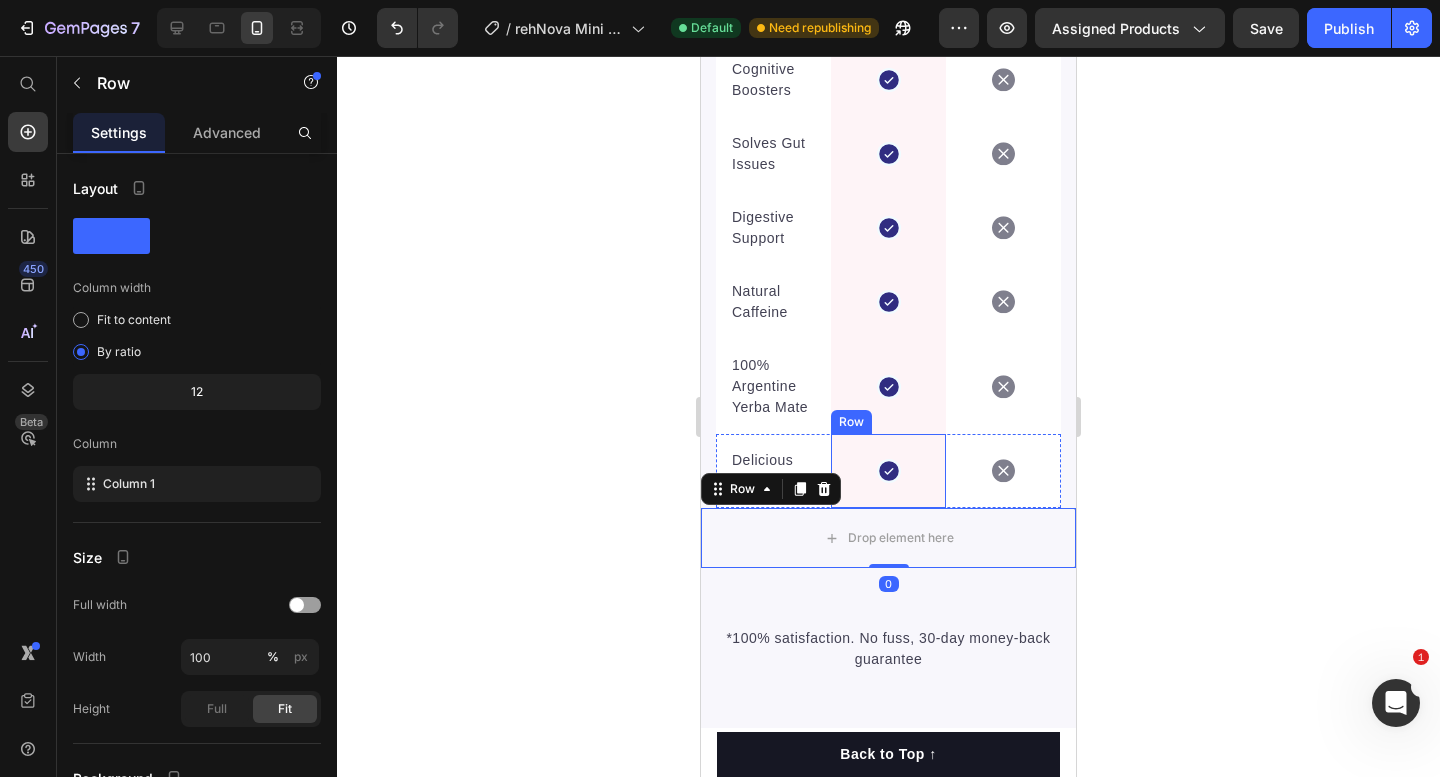 click on "Icon Row" at bounding box center [888, 471] 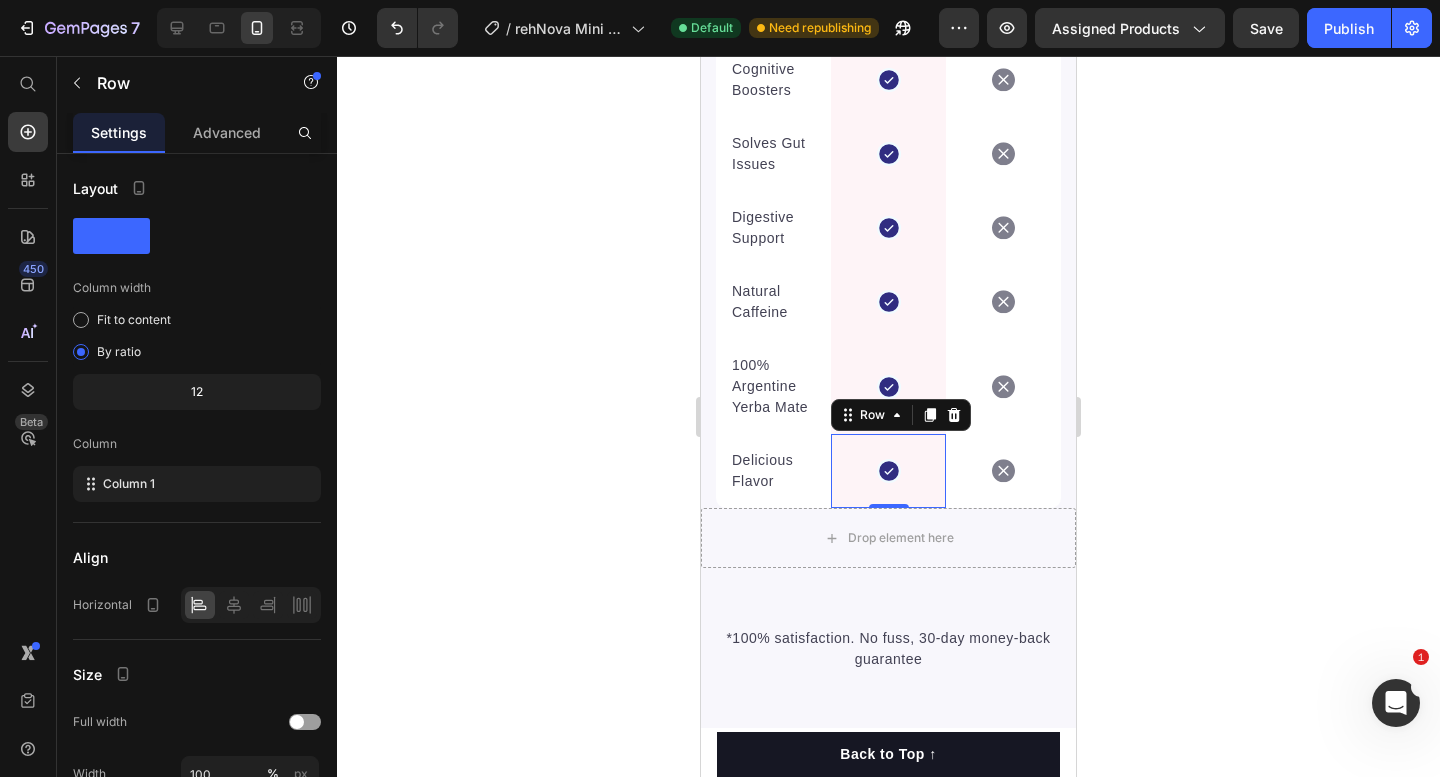 click 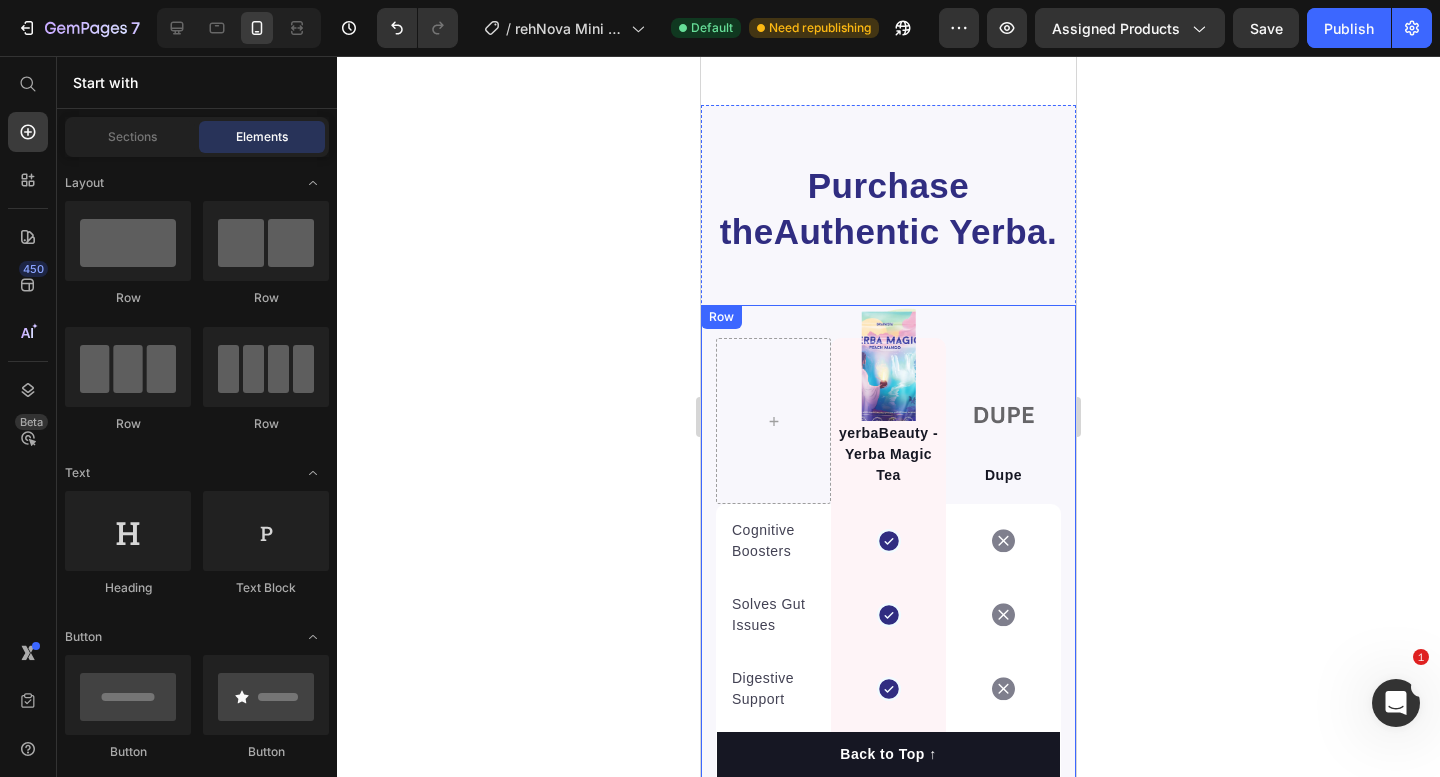 scroll, scrollTop: 4599, scrollLeft: 0, axis: vertical 